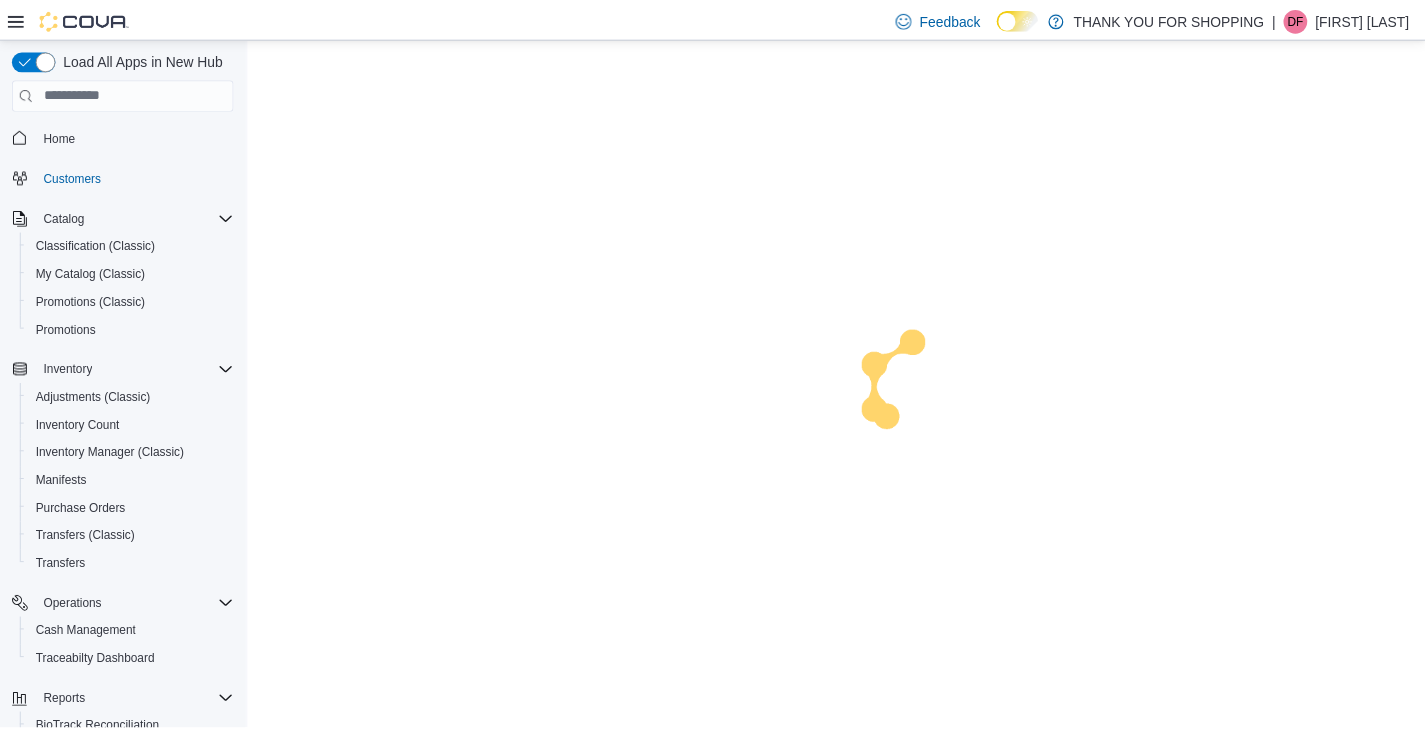scroll, scrollTop: 0, scrollLeft: 0, axis: both 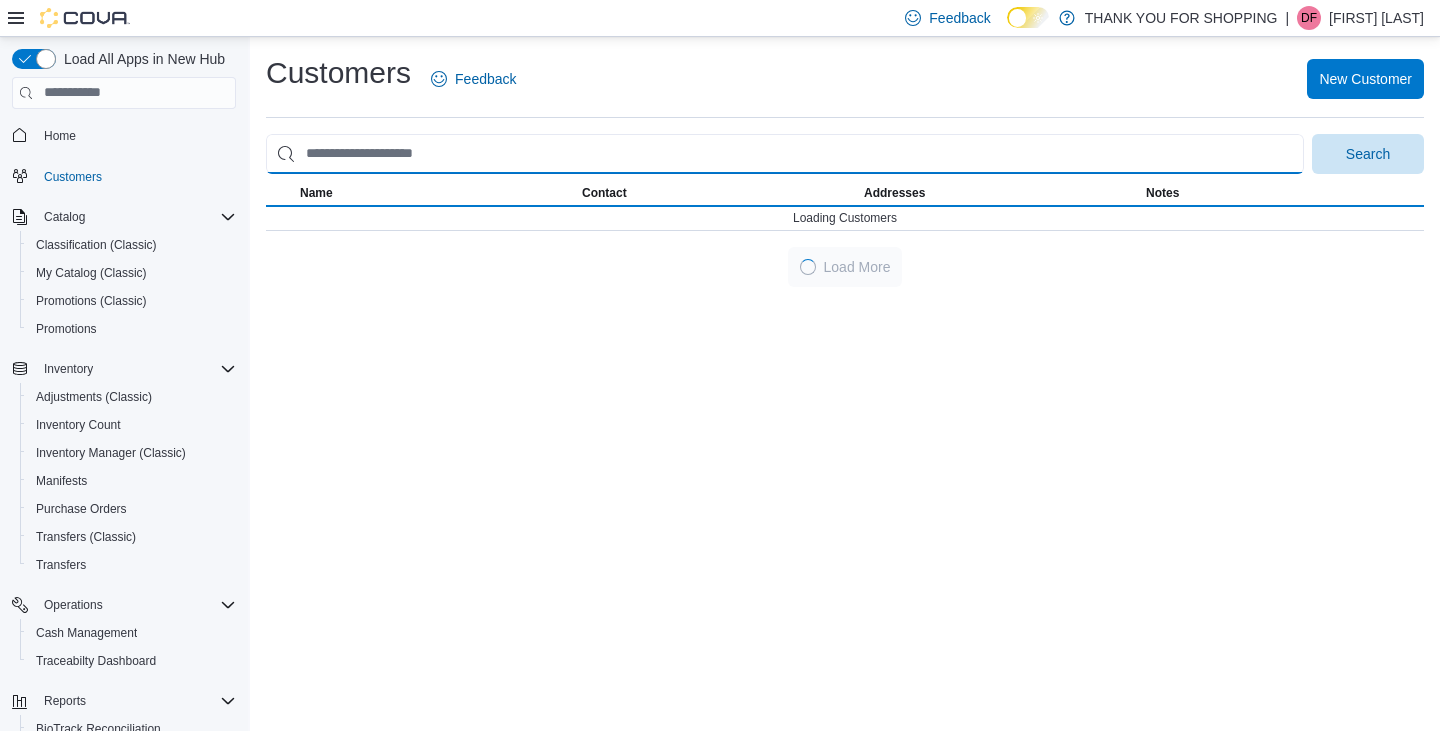 click at bounding box center (785, 154) 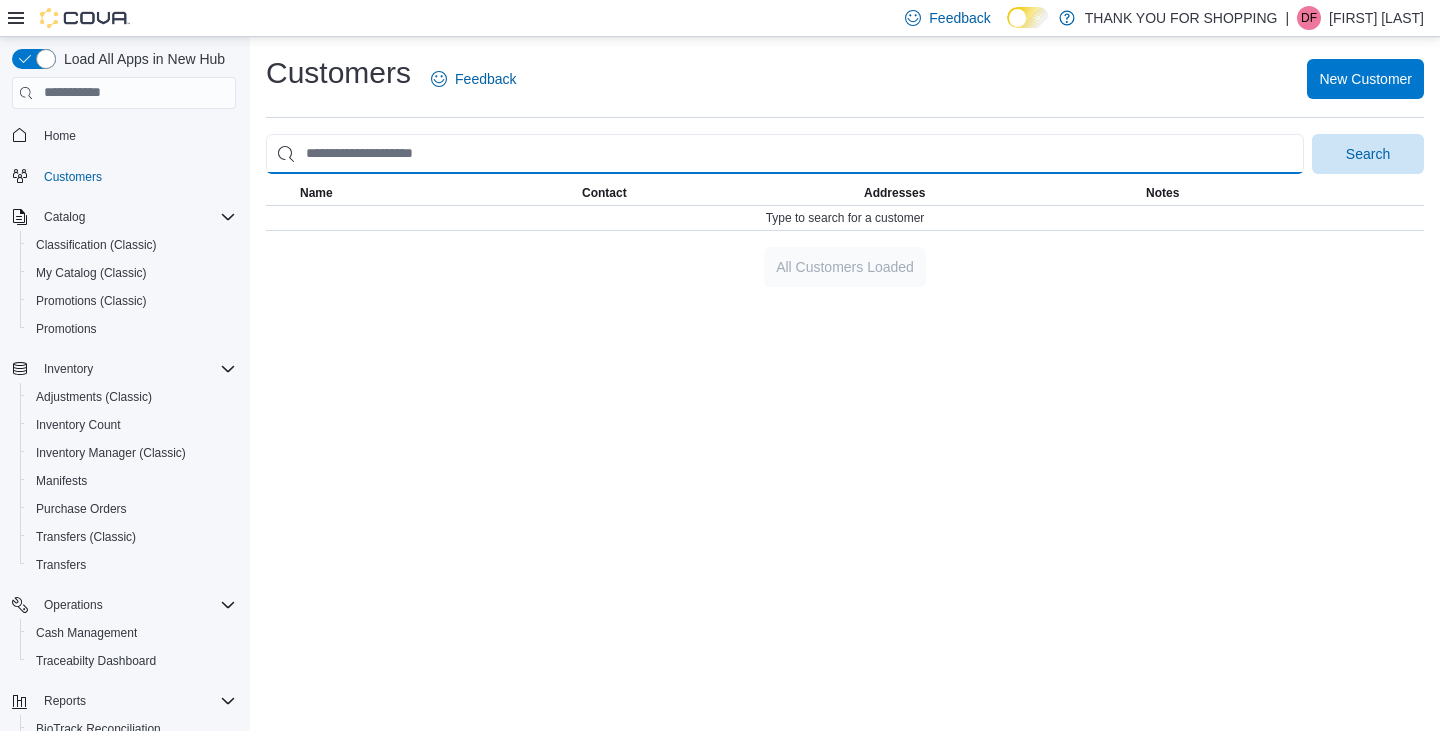 click at bounding box center [785, 154] 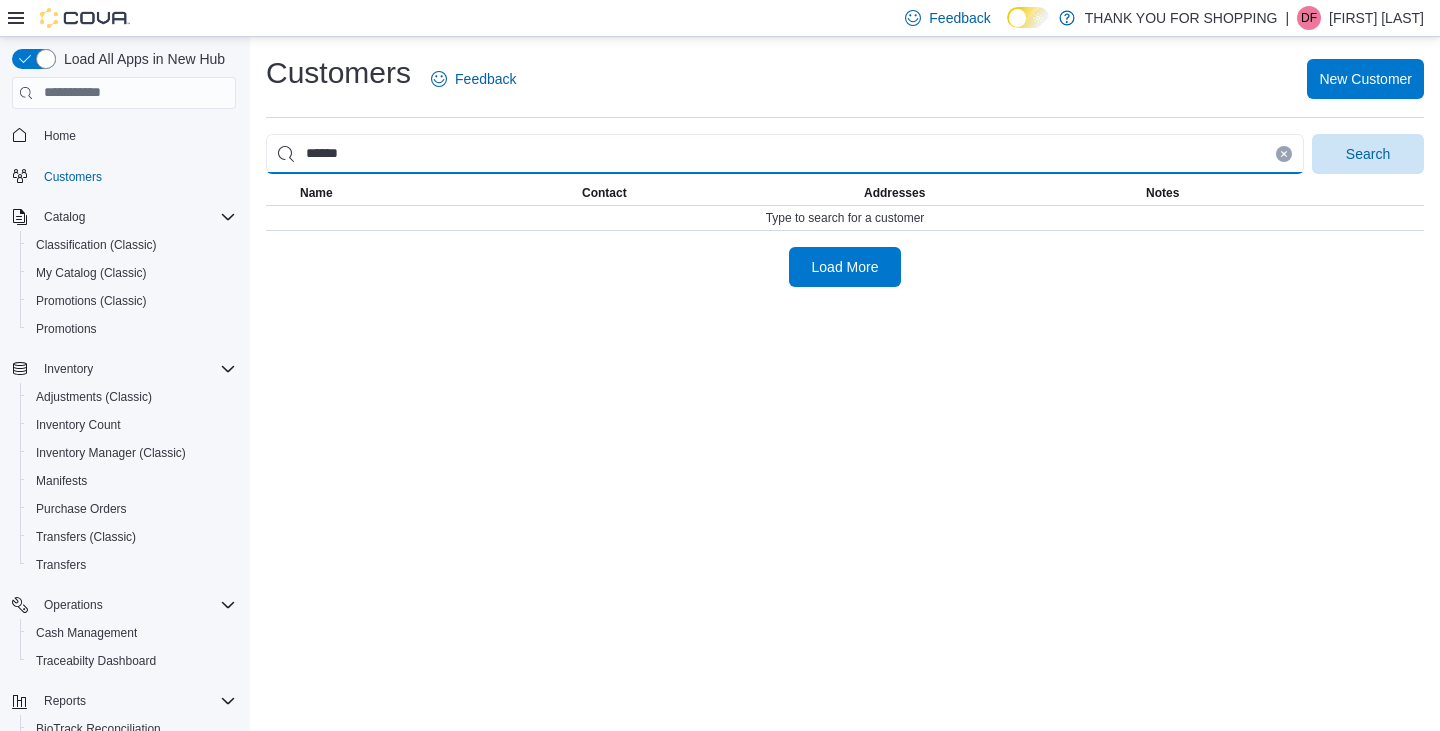 click on "Search" at bounding box center [1368, 154] 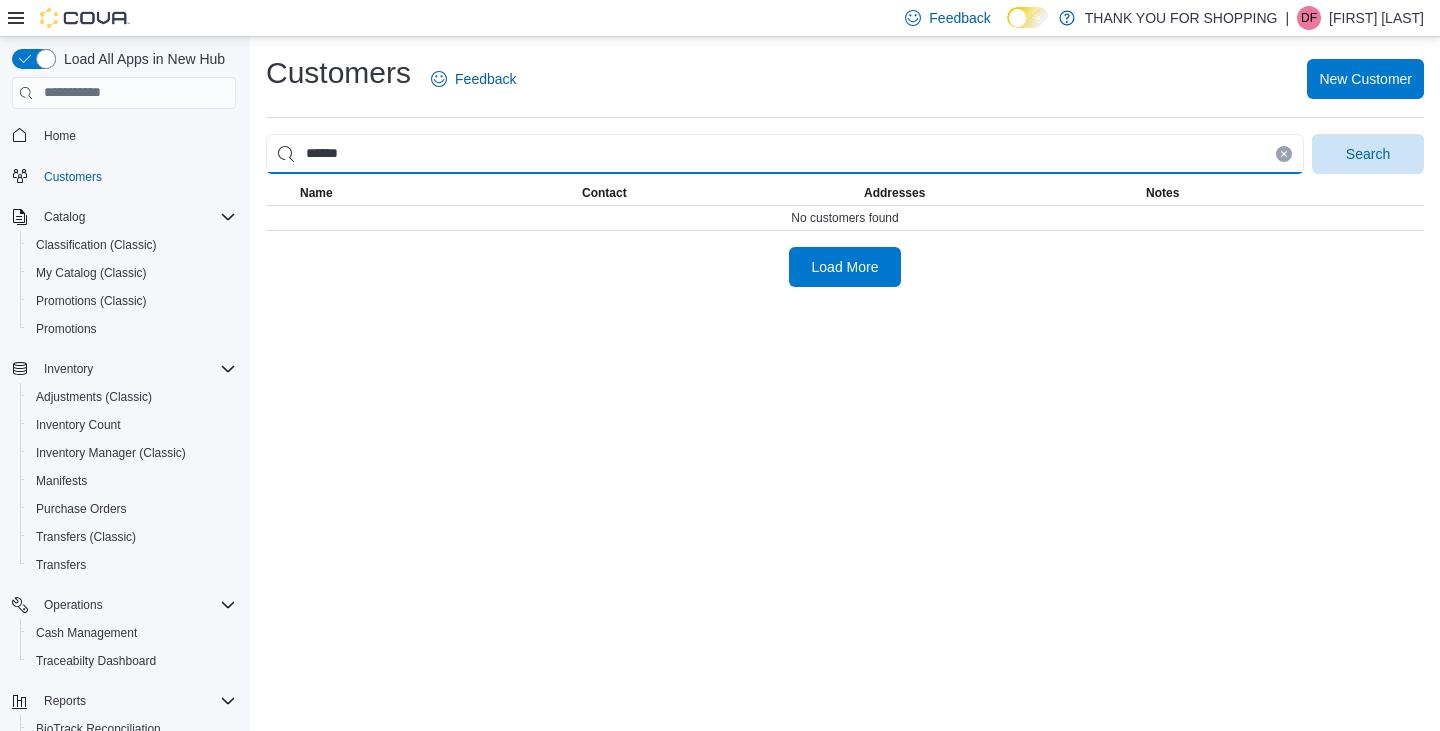 click on "******" at bounding box center (785, 154) 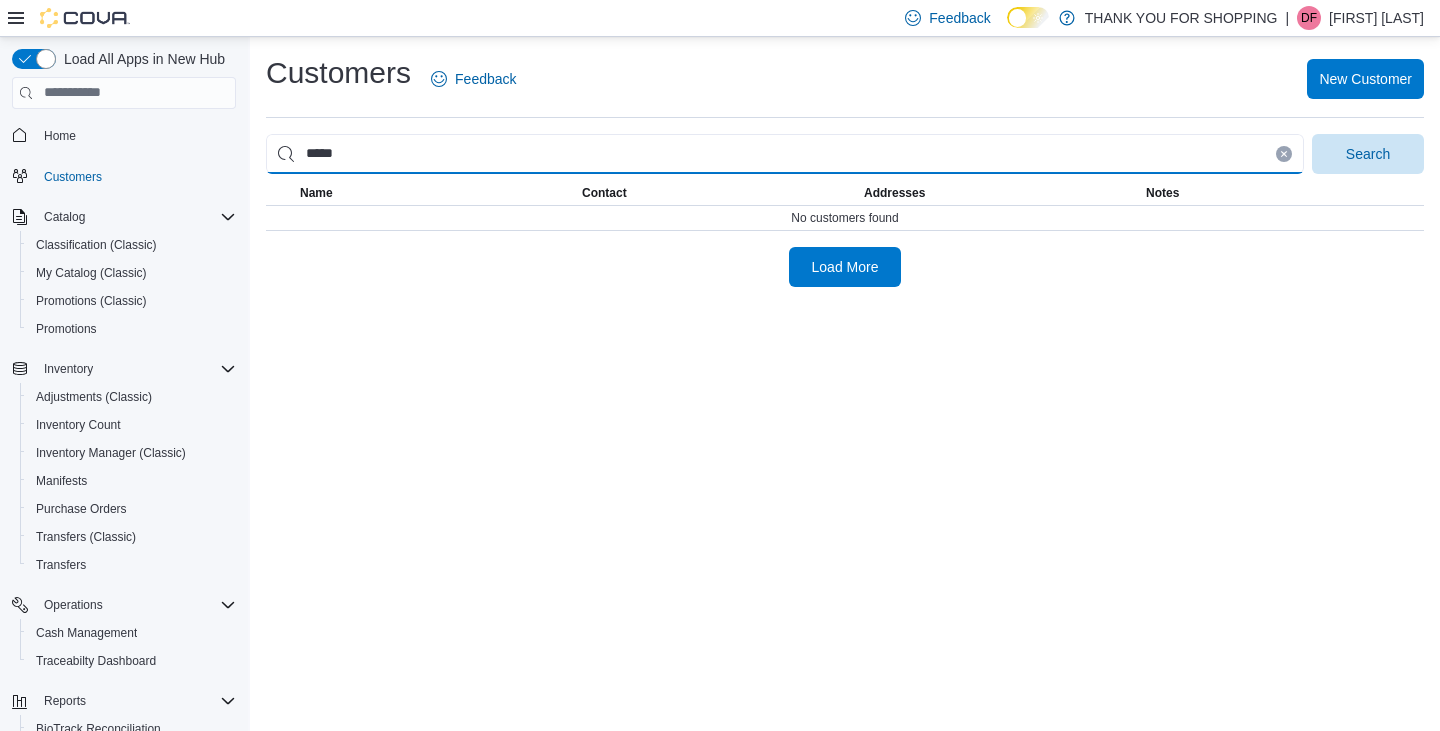click on "Search" at bounding box center (1368, 154) 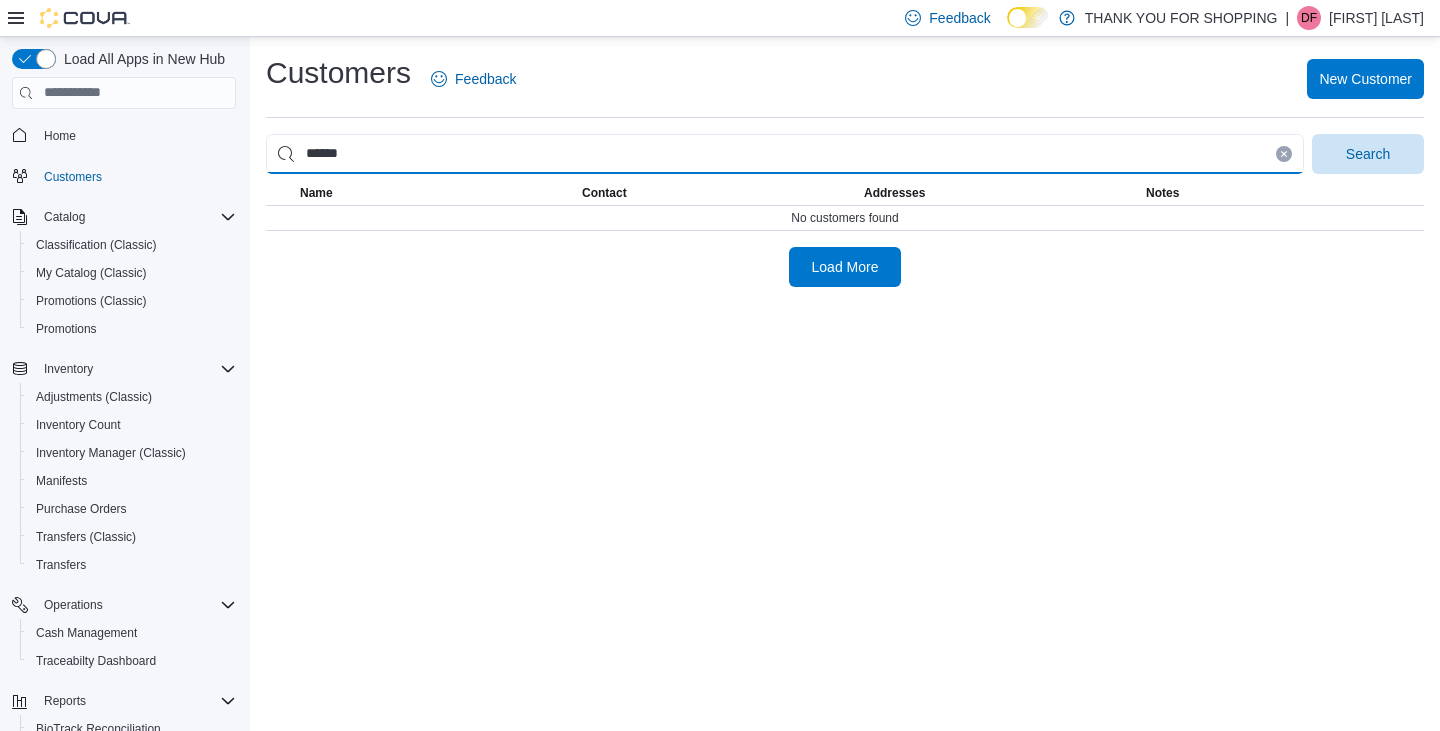 type on "******" 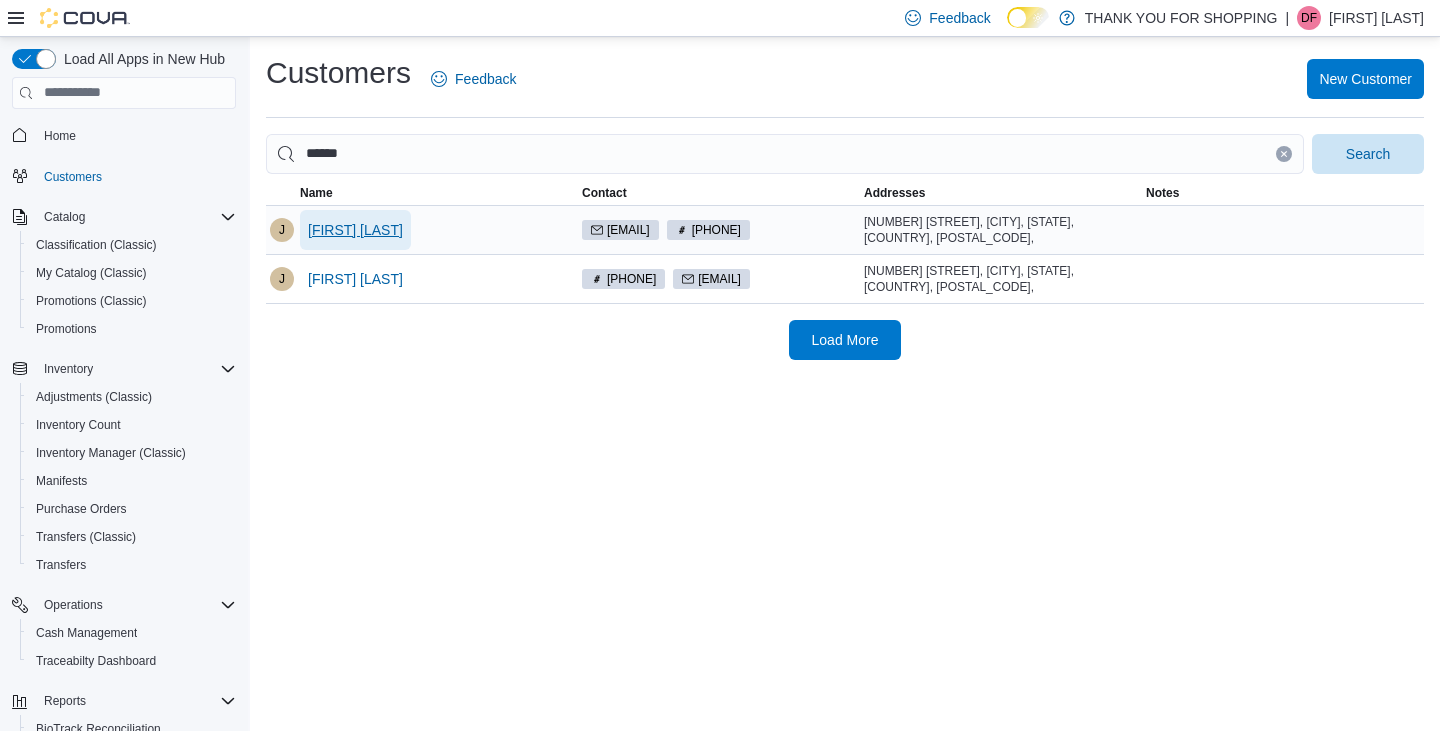 click on "[FIRST] [LAST]" at bounding box center [355, 230] 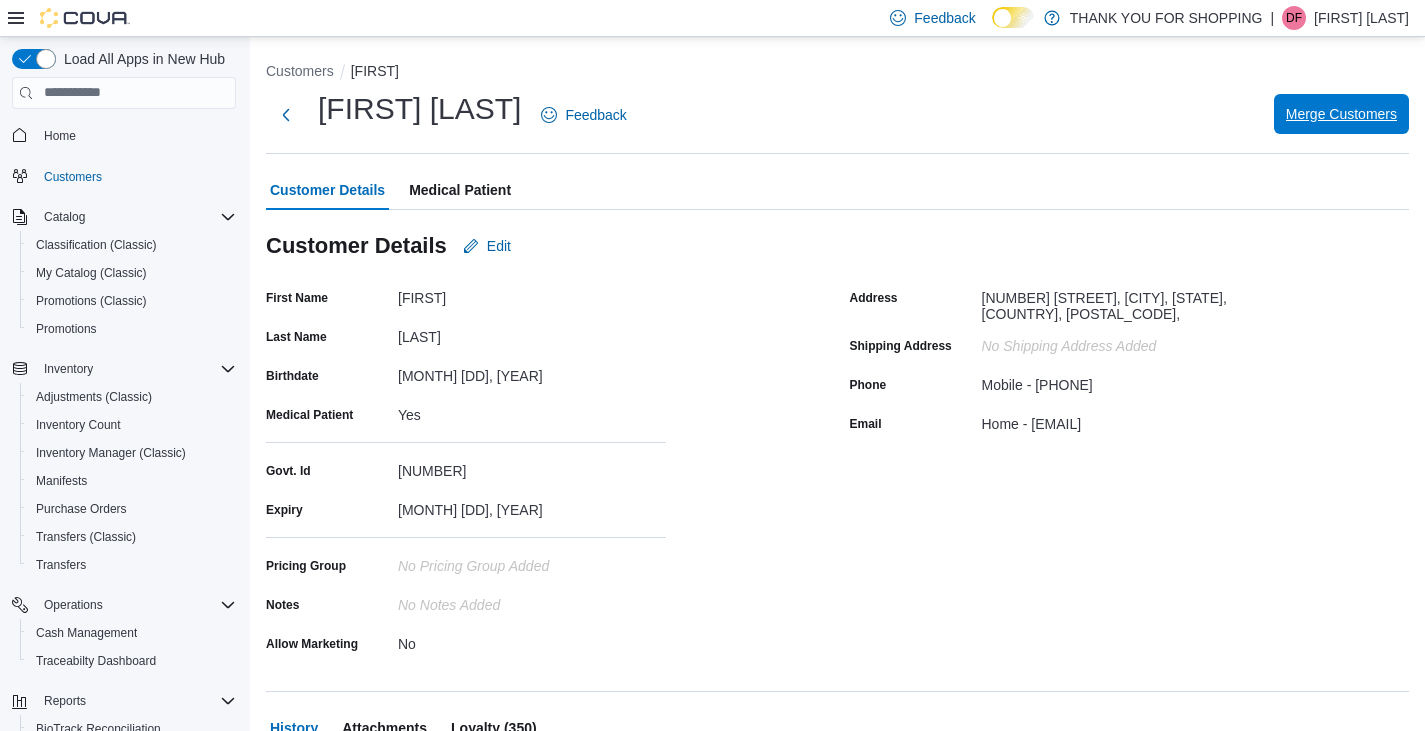 click on "Merge Customers" at bounding box center [1341, 114] 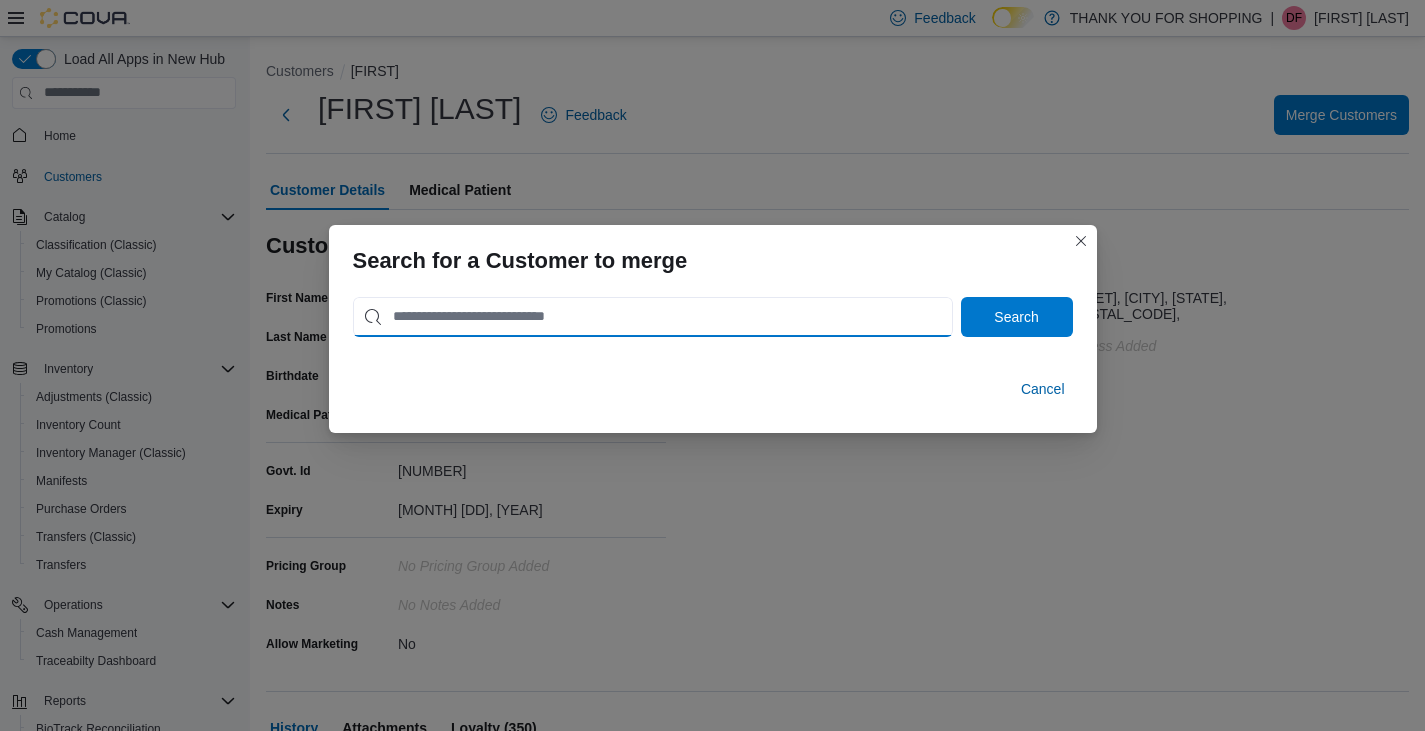 click at bounding box center [653, 317] 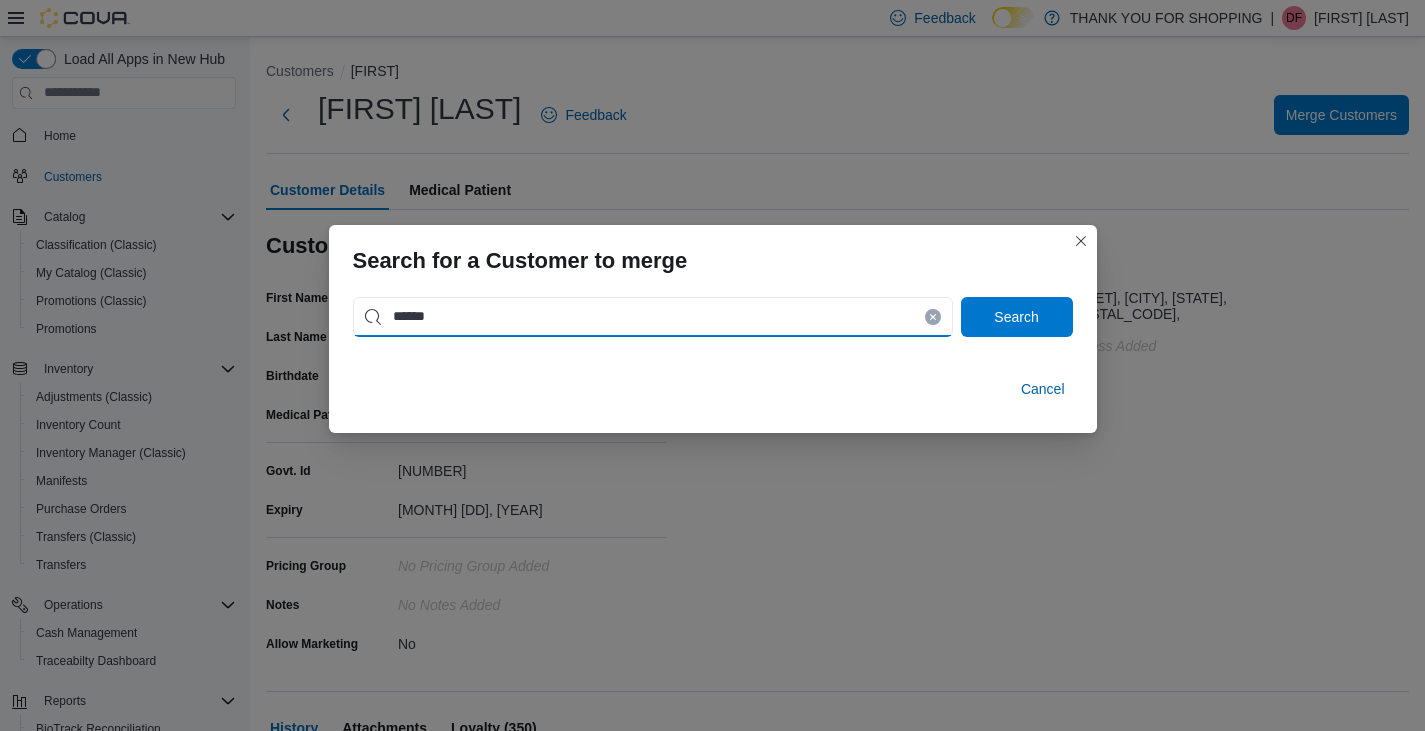 type on "******" 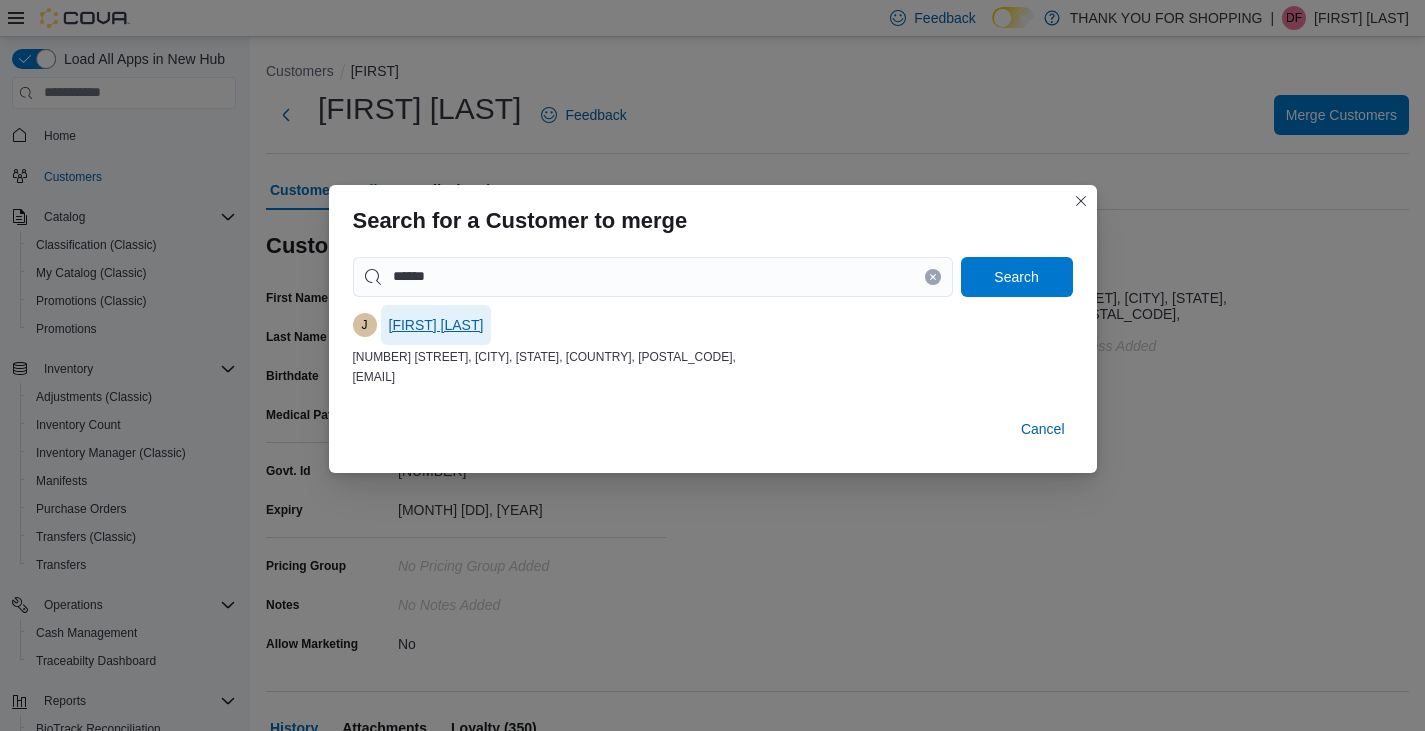 click on "[FIRST] [LAST]" at bounding box center (436, 325) 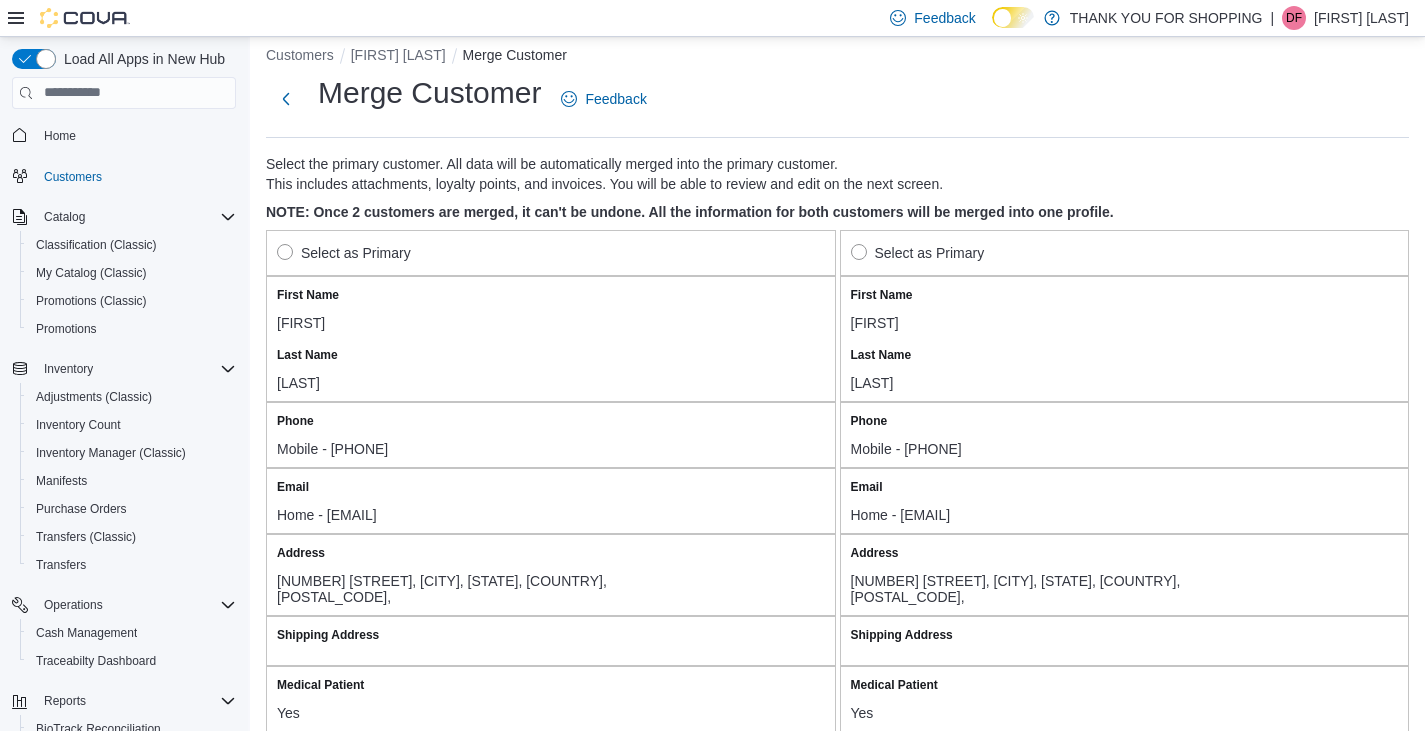 scroll, scrollTop: 0, scrollLeft: 0, axis: both 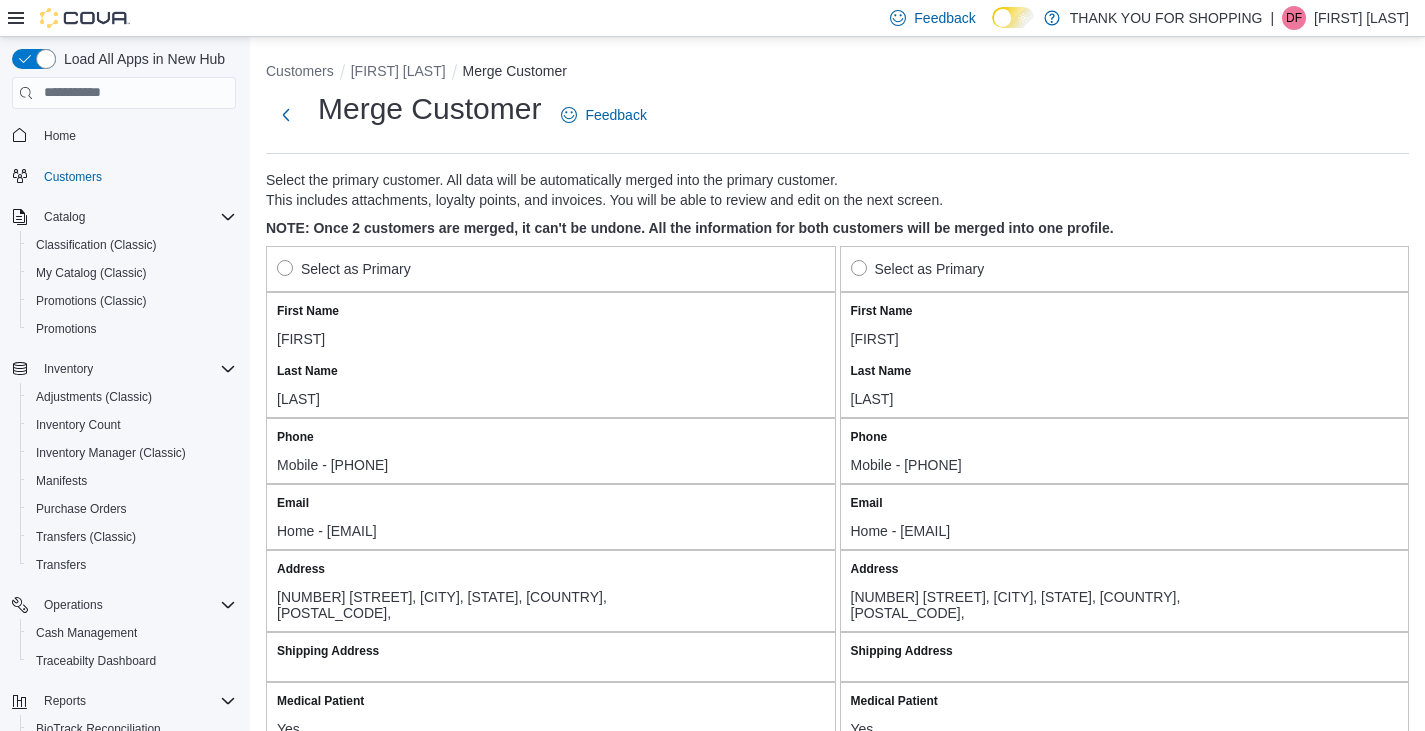 click on "Select as Primary" at bounding box center [918, 269] 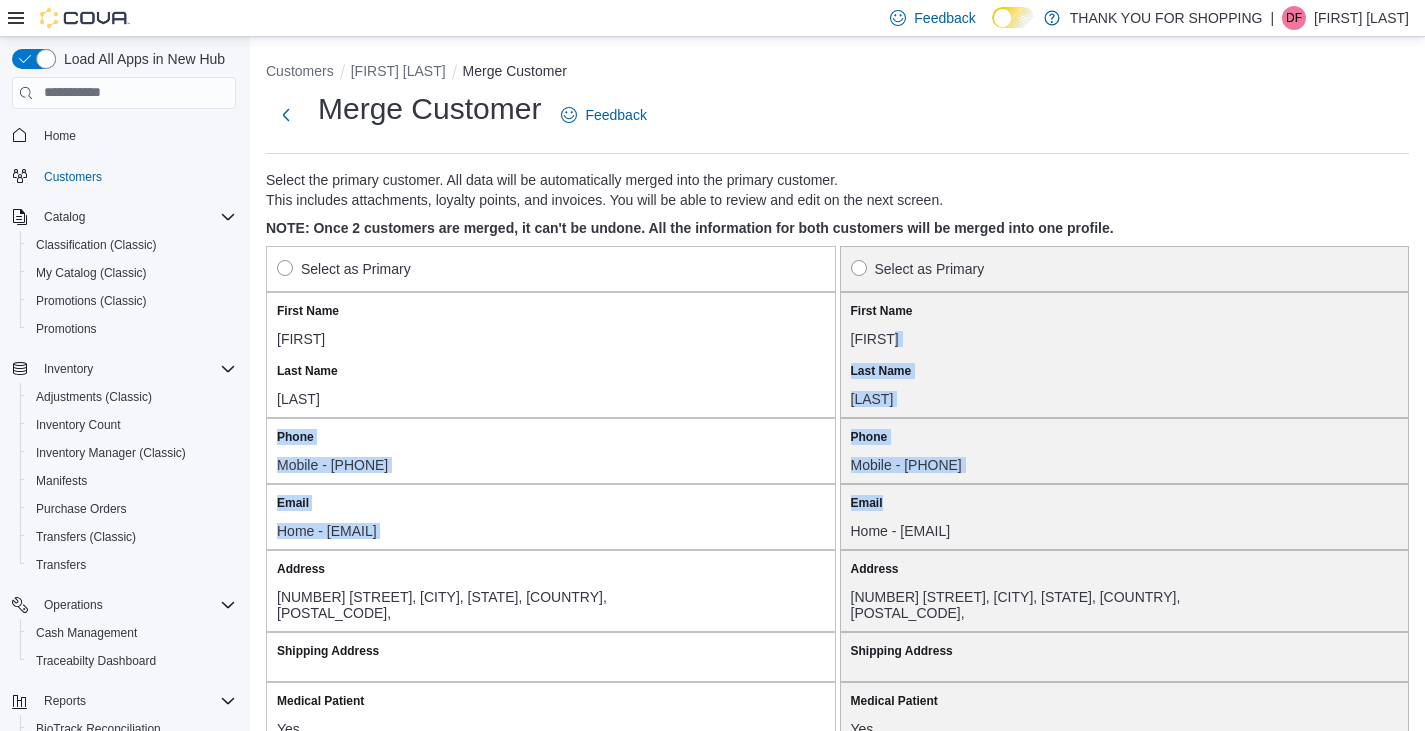 drag, startPoint x: 1149, startPoint y: 485, endPoint x: 1153, endPoint y: 321, distance: 164.04877 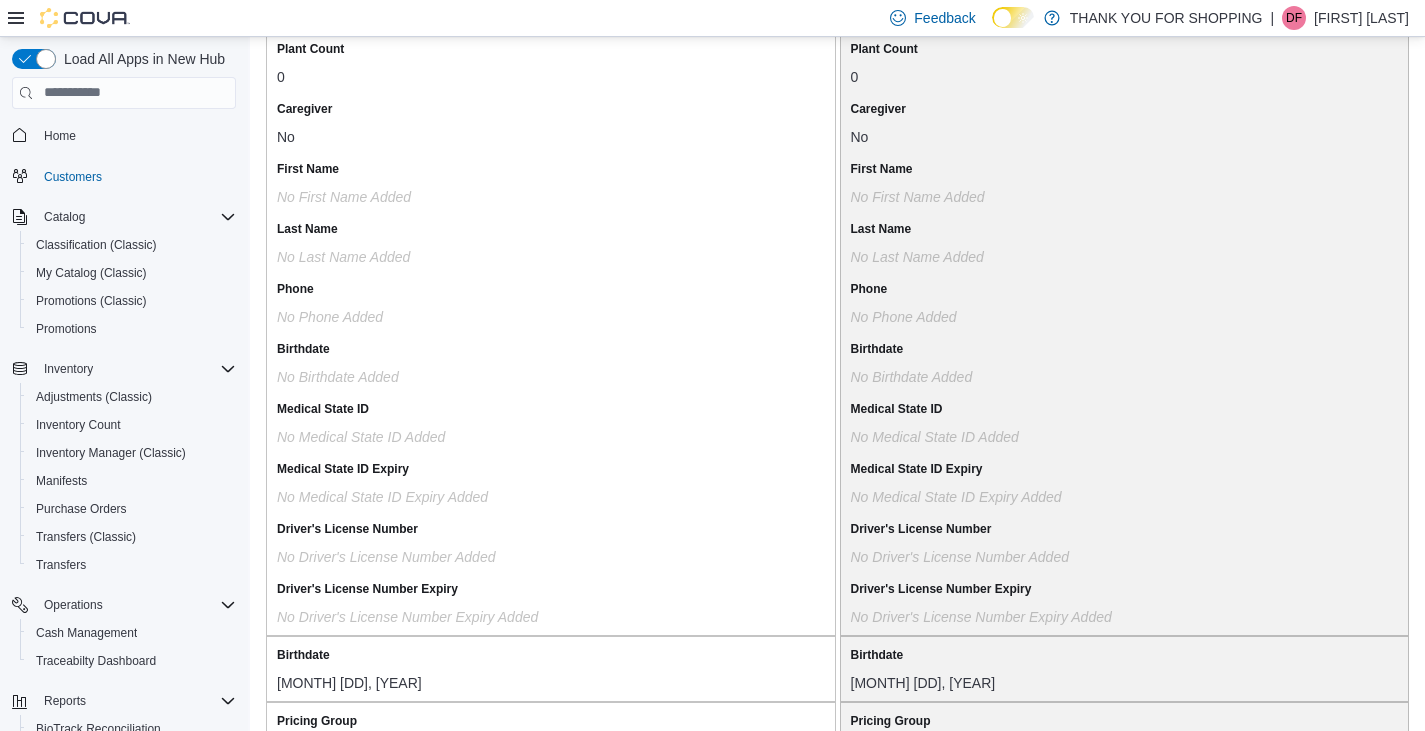 scroll, scrollTop: 1731, scrollLeft: 0, axis: vertical 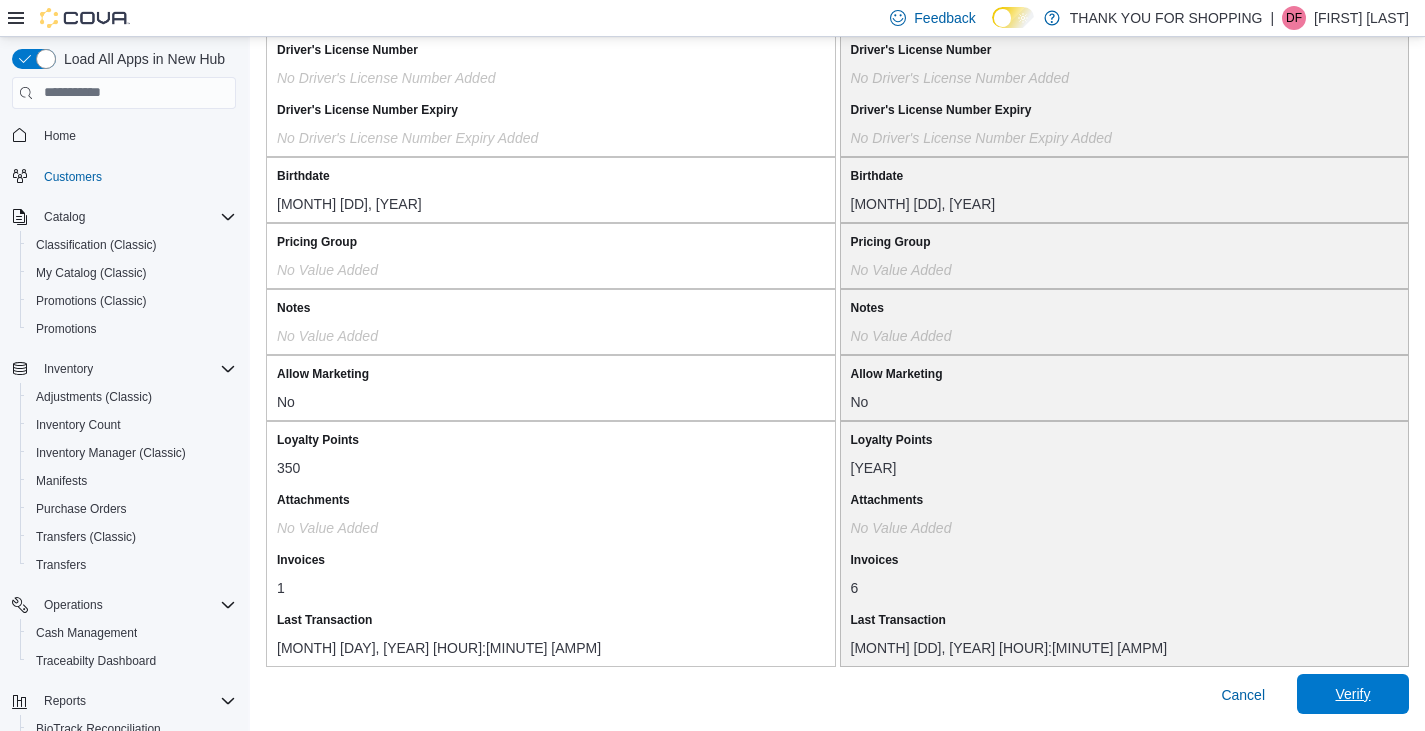 click on "Verify" at bounding box center (1352, 694) 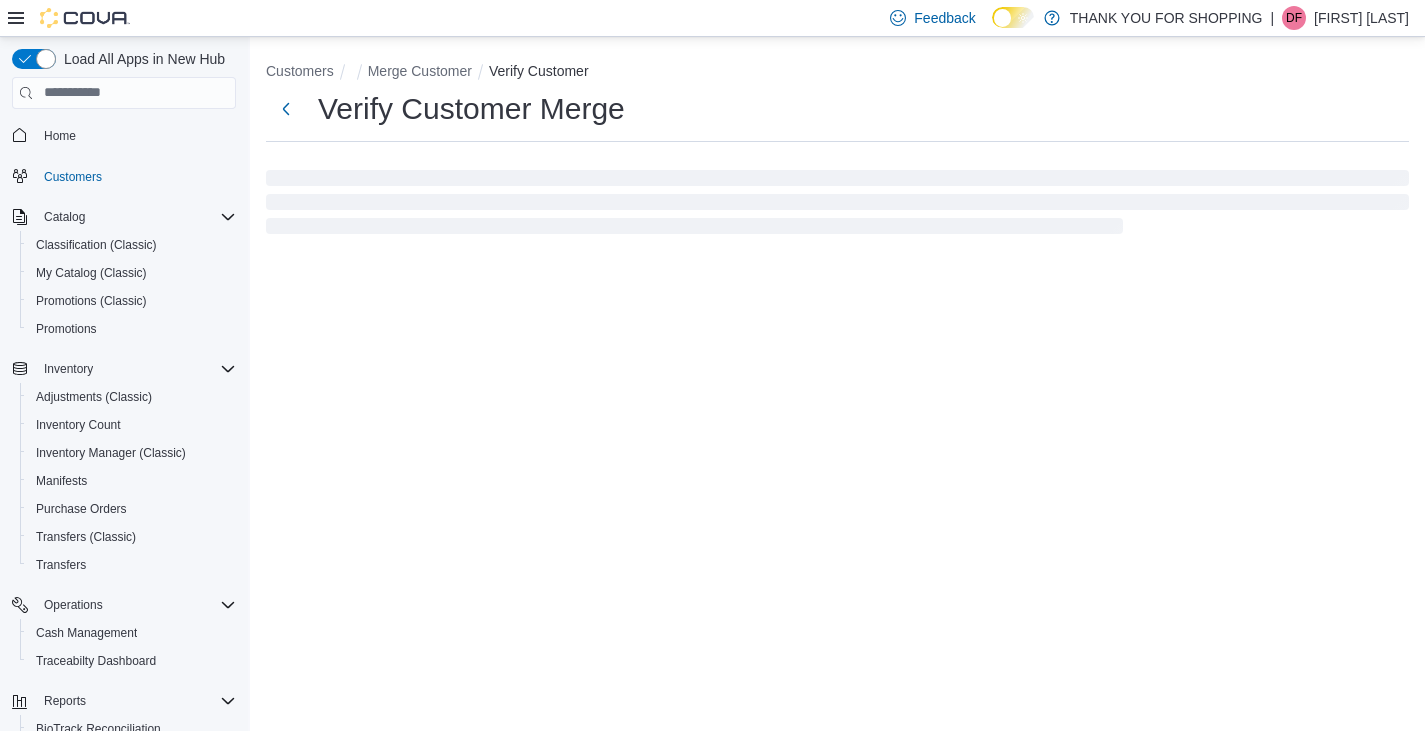 scroll, scrollTop: 0, scrollLeft: 0, axis: both 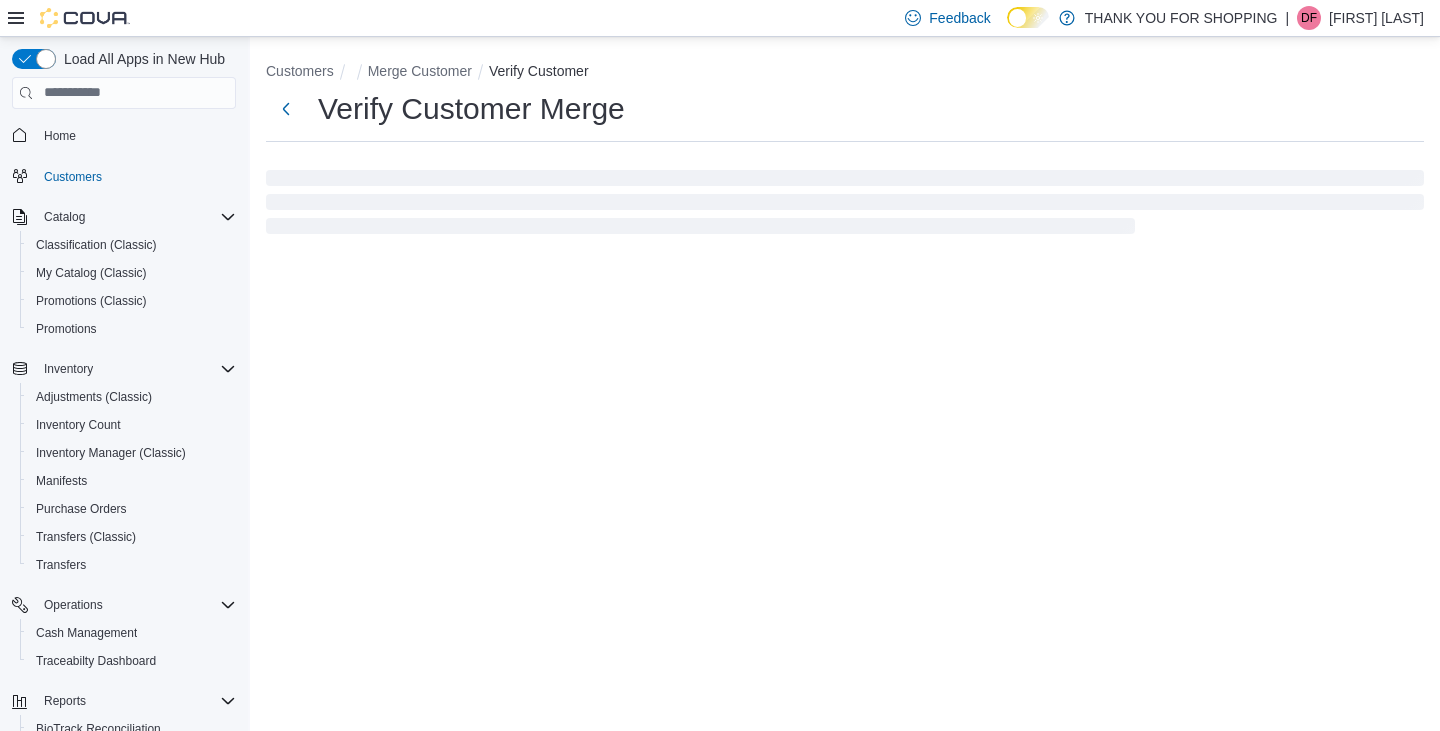 select on "******" 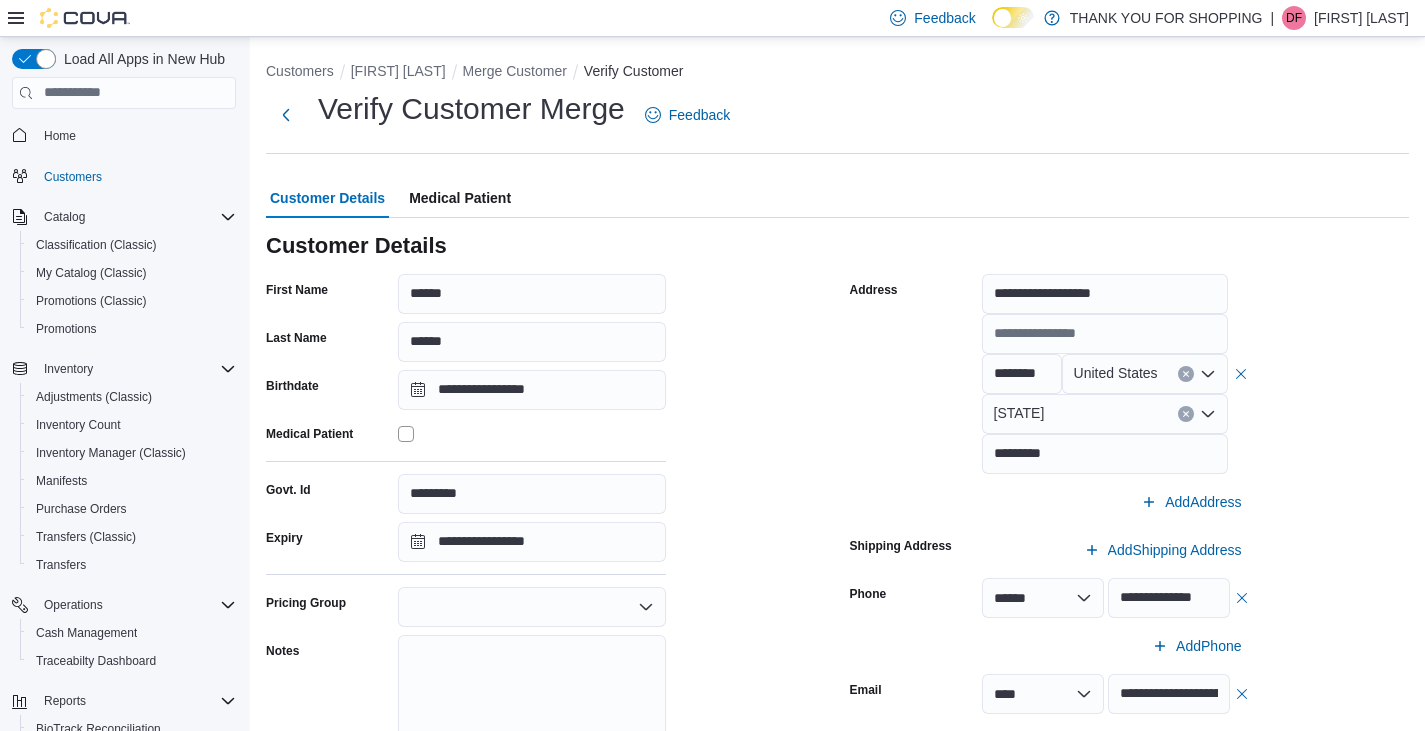 scroll, scrollTop: 201, scrollLeft: 0, axis: vertical 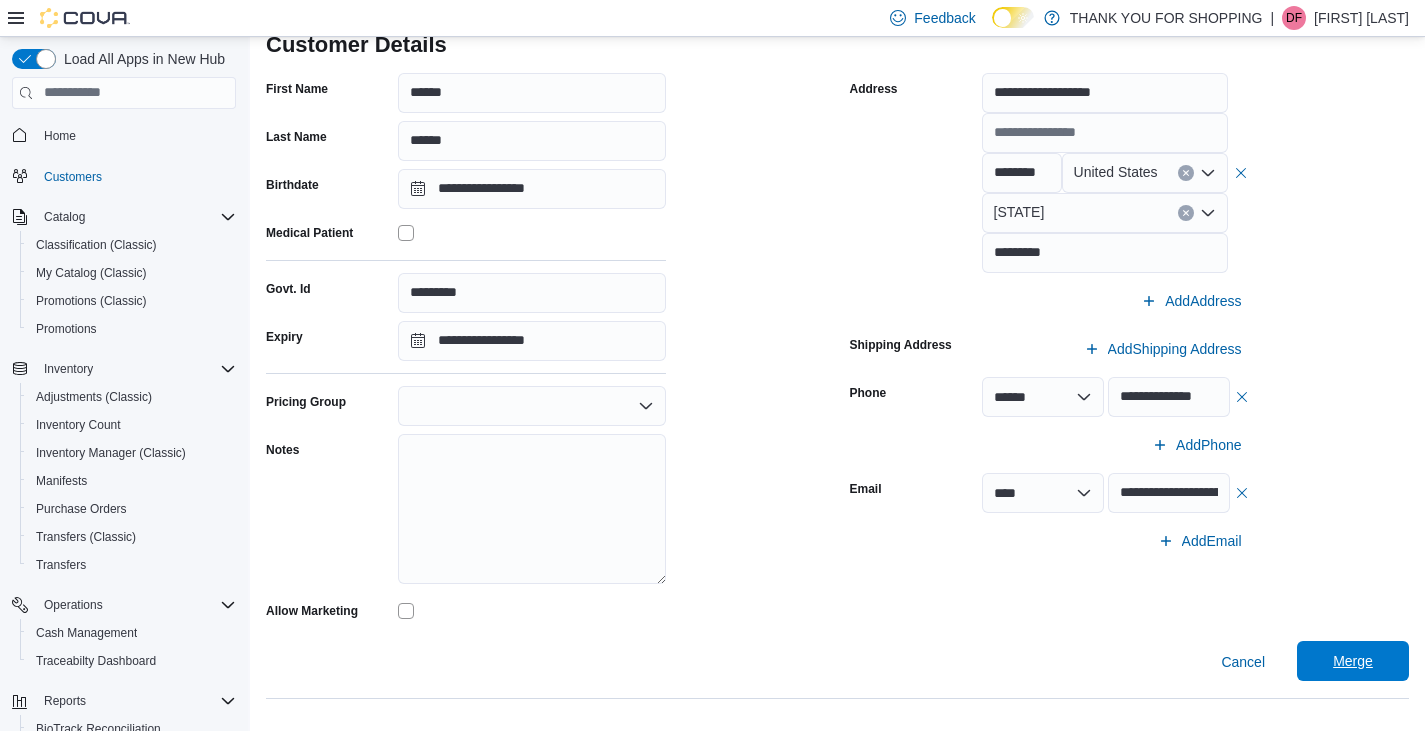 click on "Merge" at bounding box center [1353, 661] 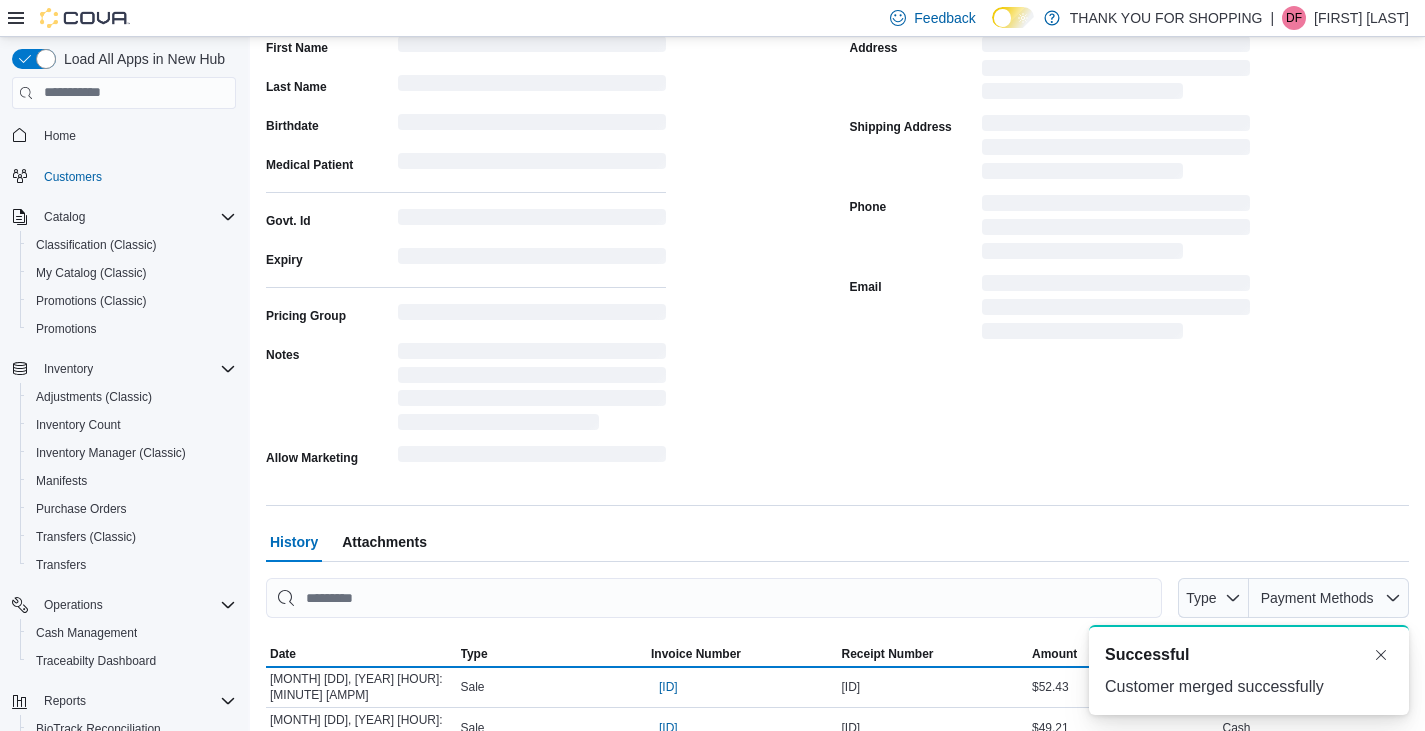 scroll, scrollTop: 0, scrollLeft: 0, axis: both 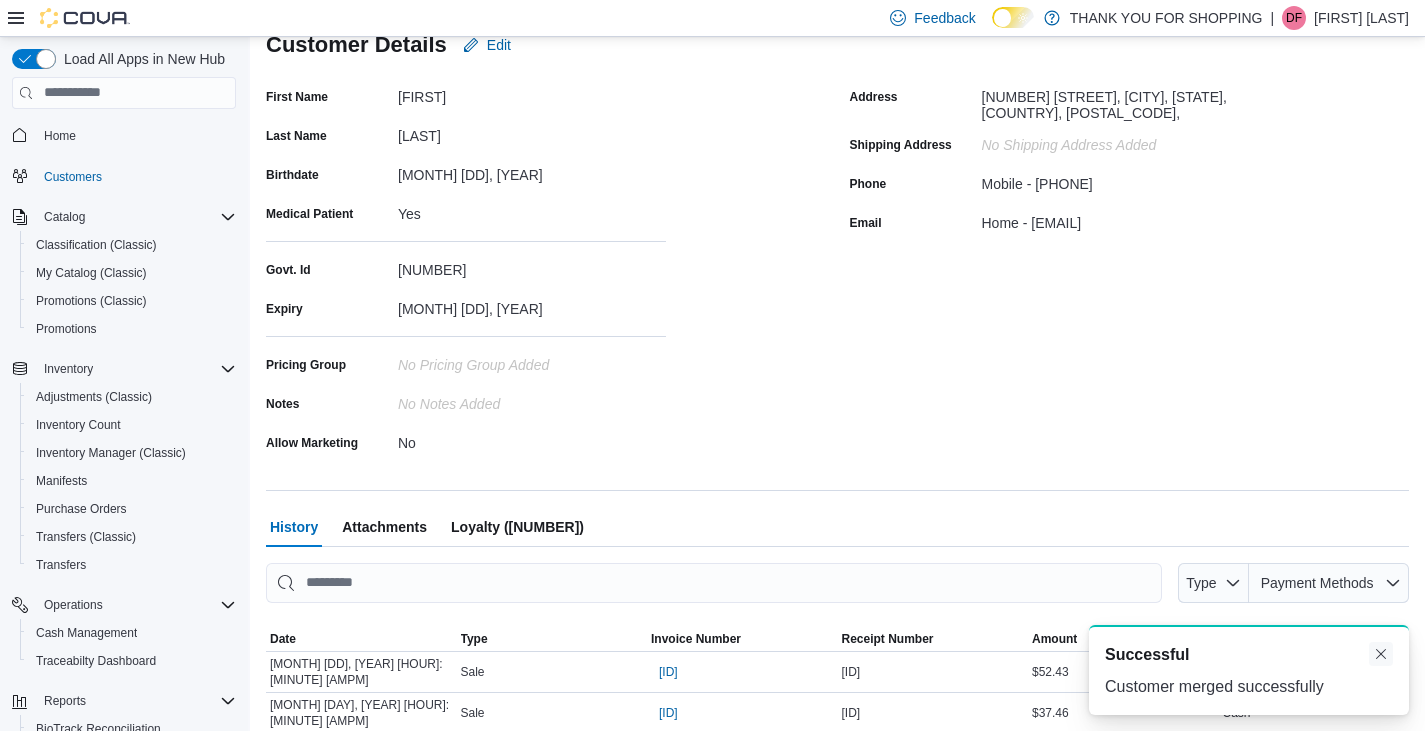 click at bounding box center (1381, 654) 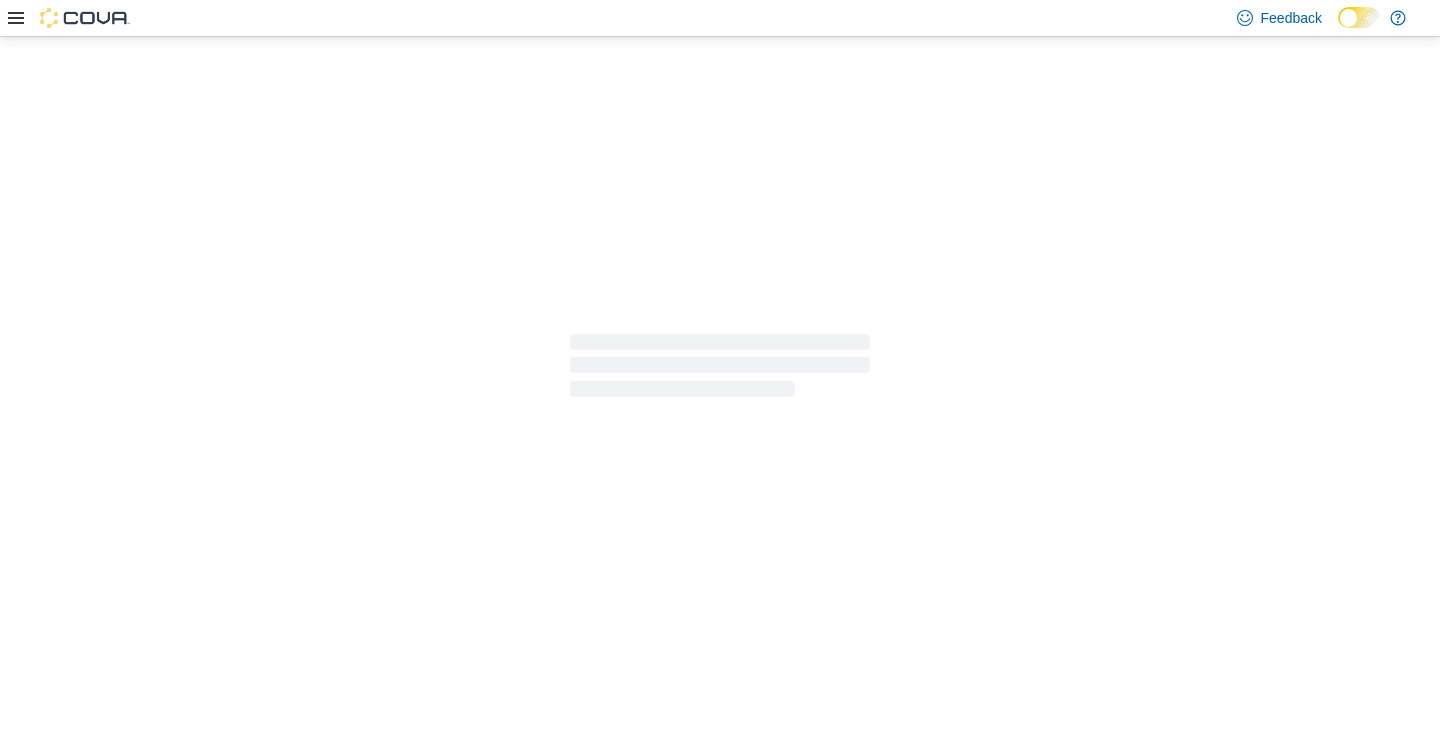 scroll, scrollTop: 0, scrollLeft: 0, axis: both 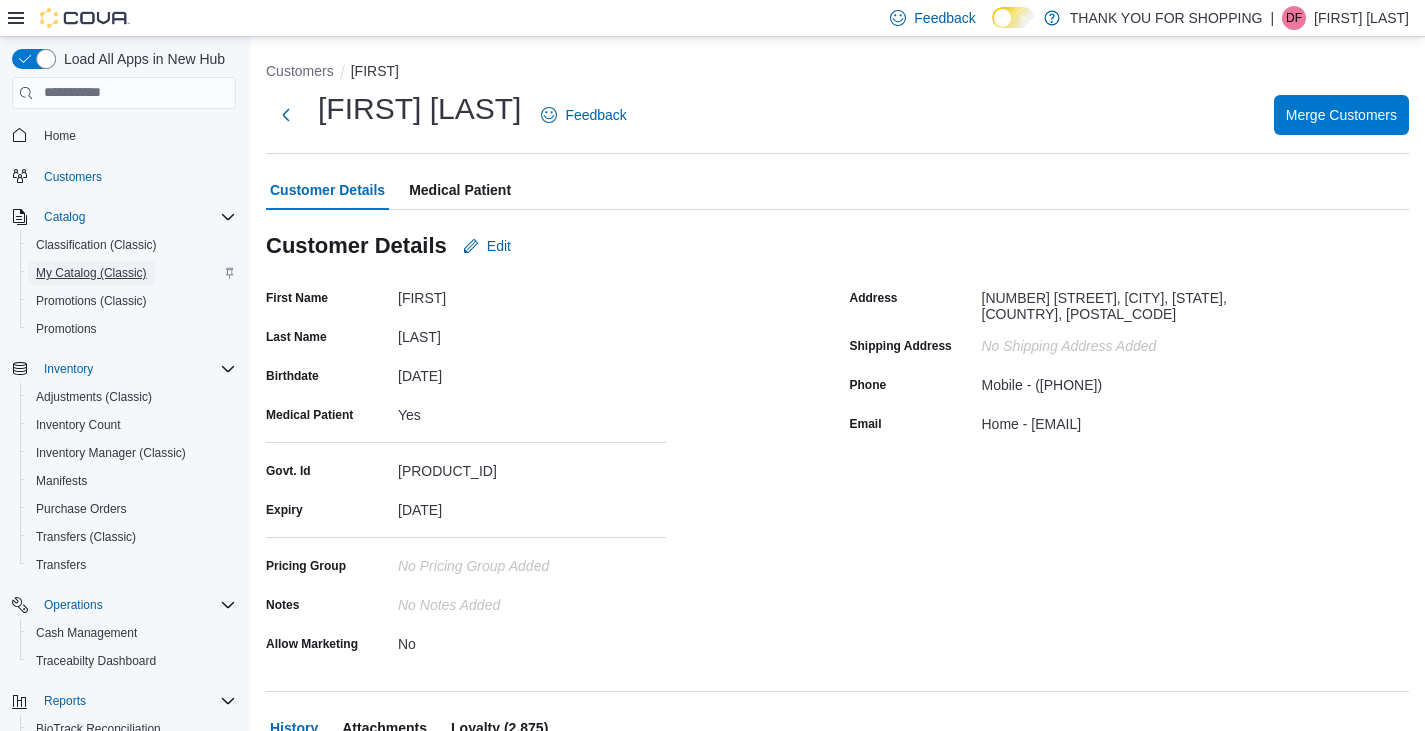 click on "My Catalog (Classic)" at bounding box center (91, 273) 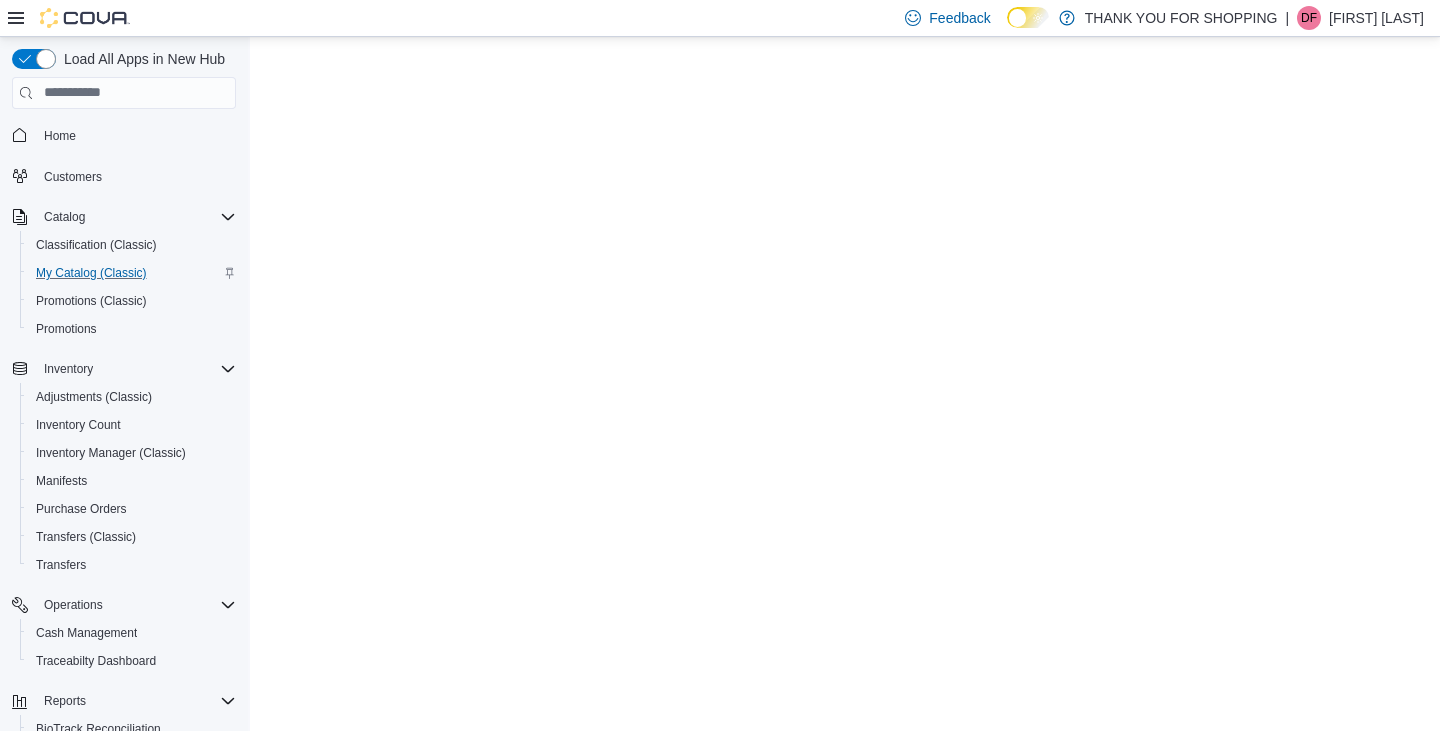 scroll, scrollTop: 0, scrollLeft: 0, axis: both 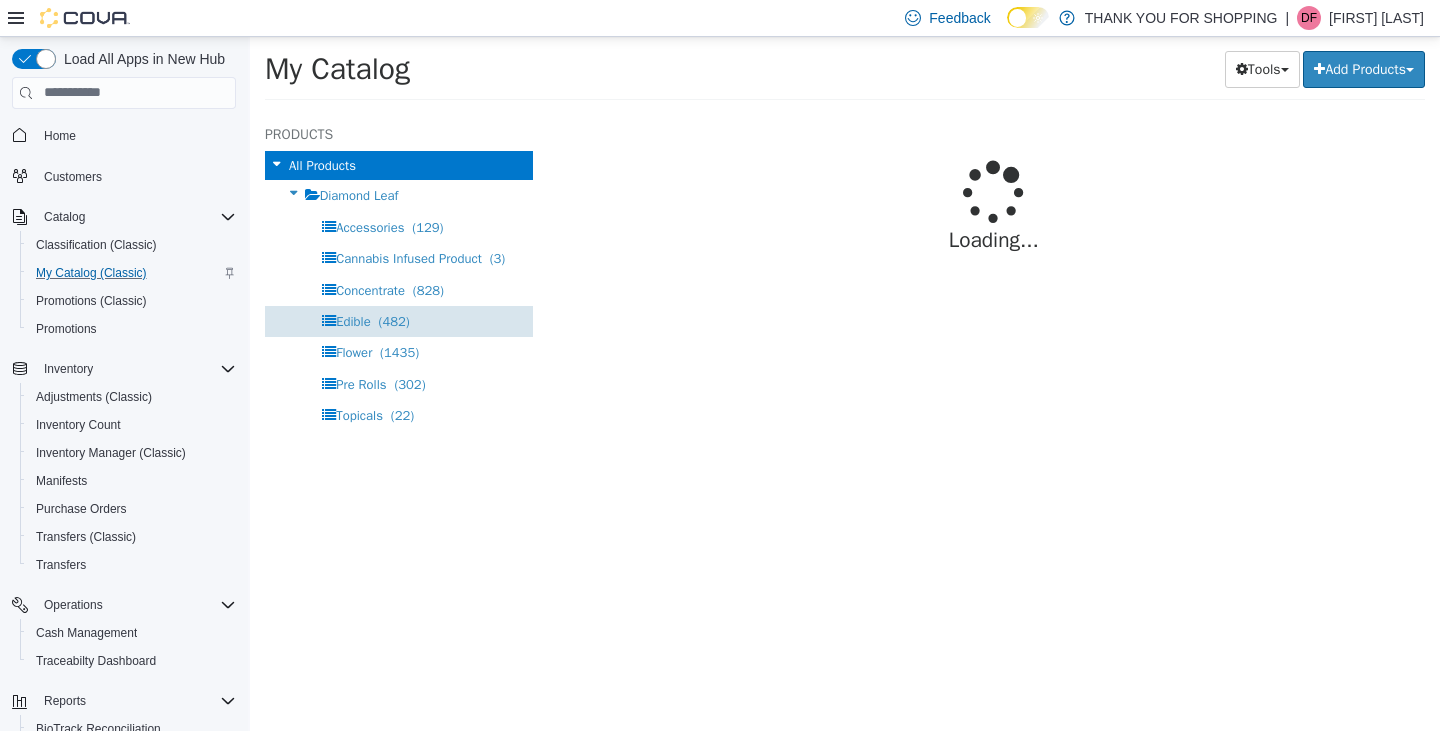 select on "**********" 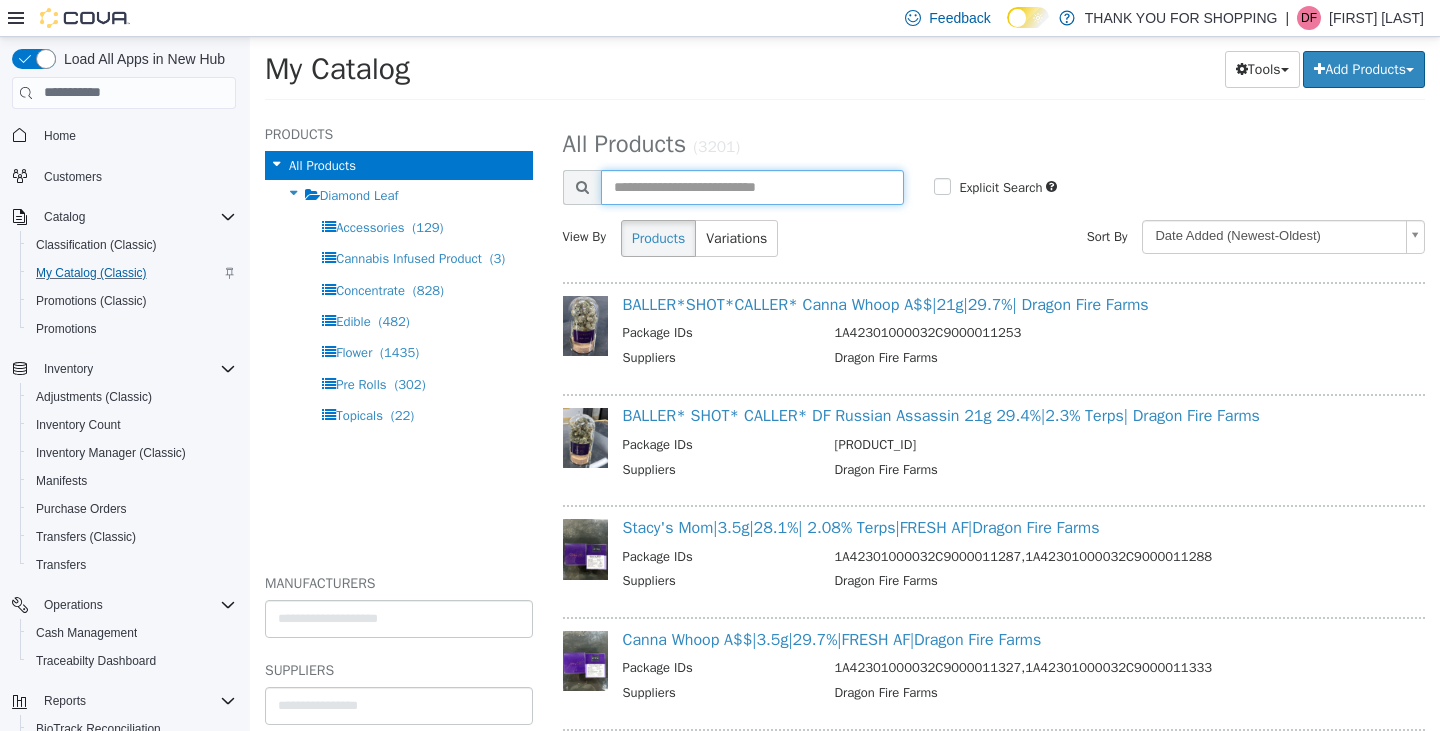 click at bounding box center (753, 186) 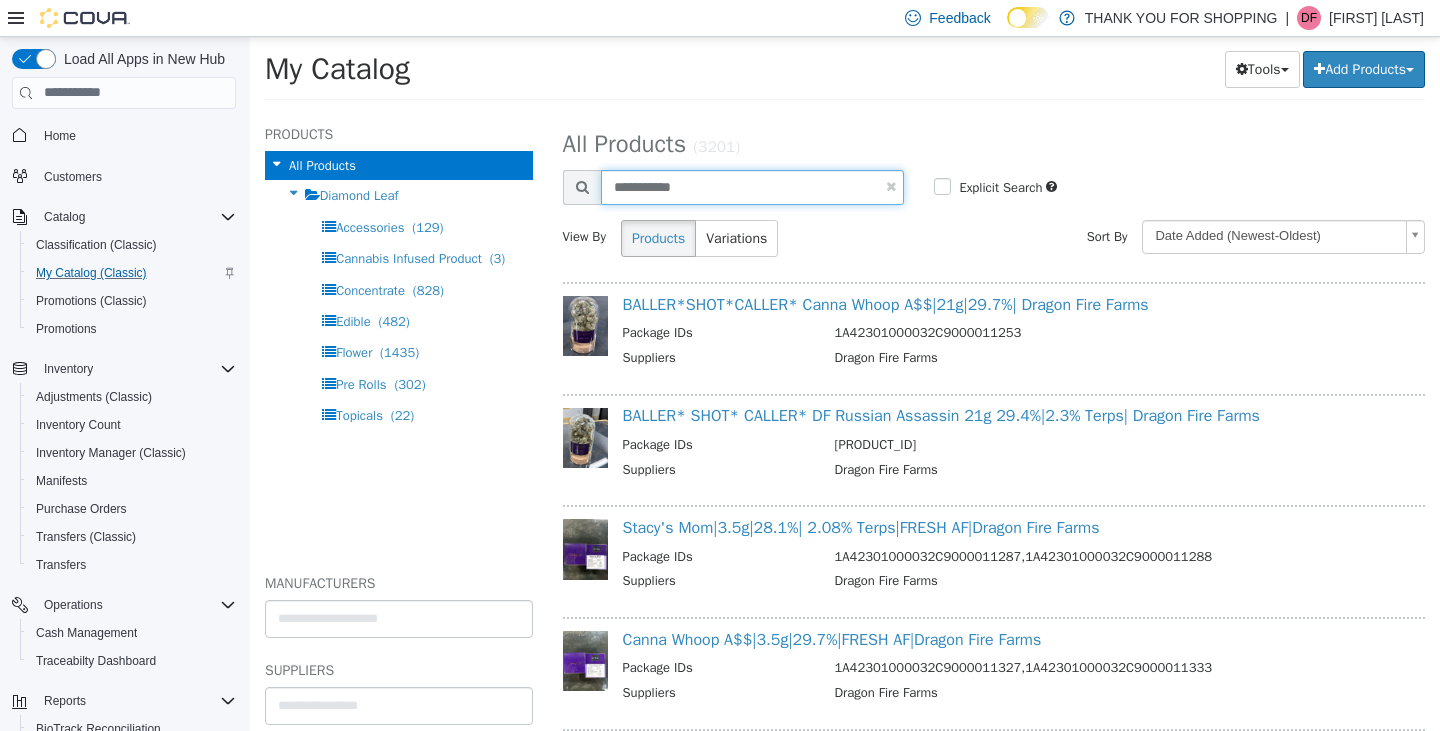 type on "**********" 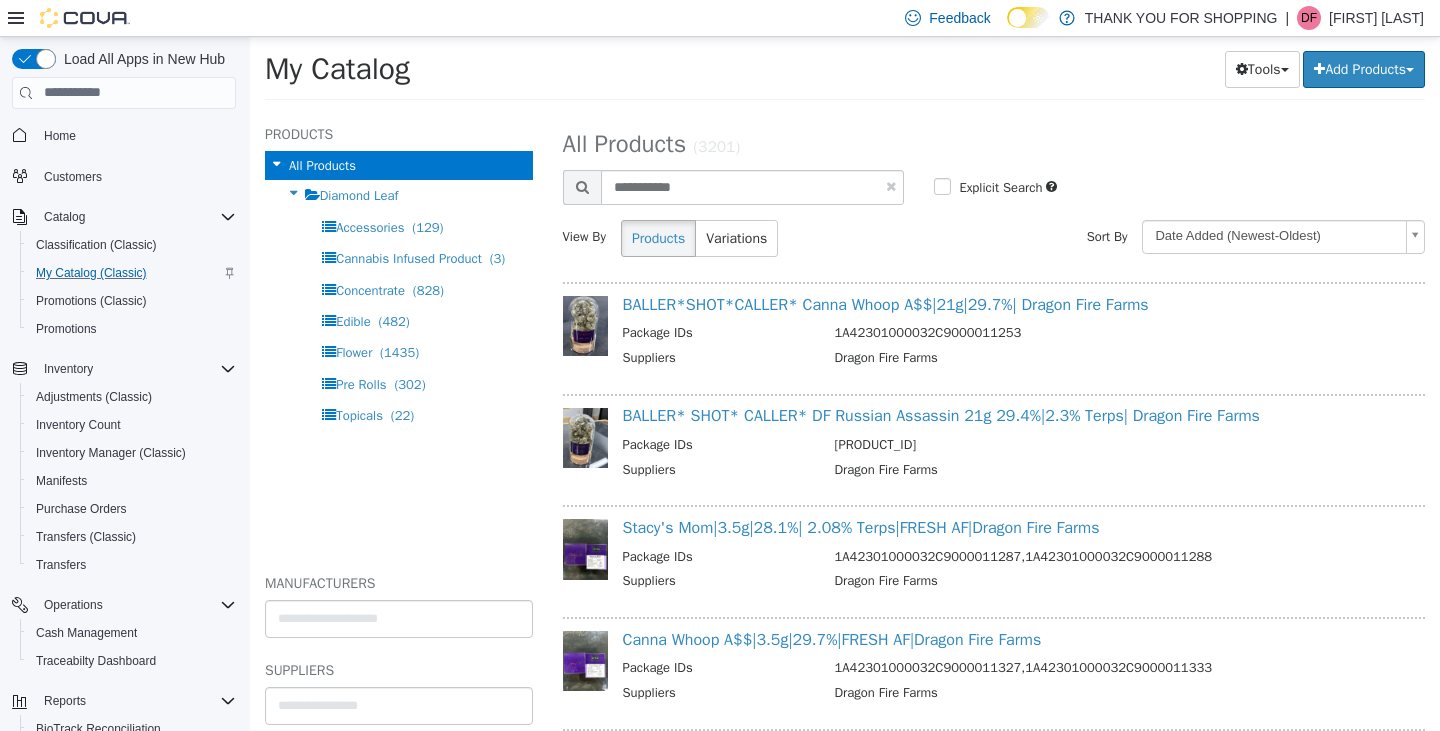 select on "**********" 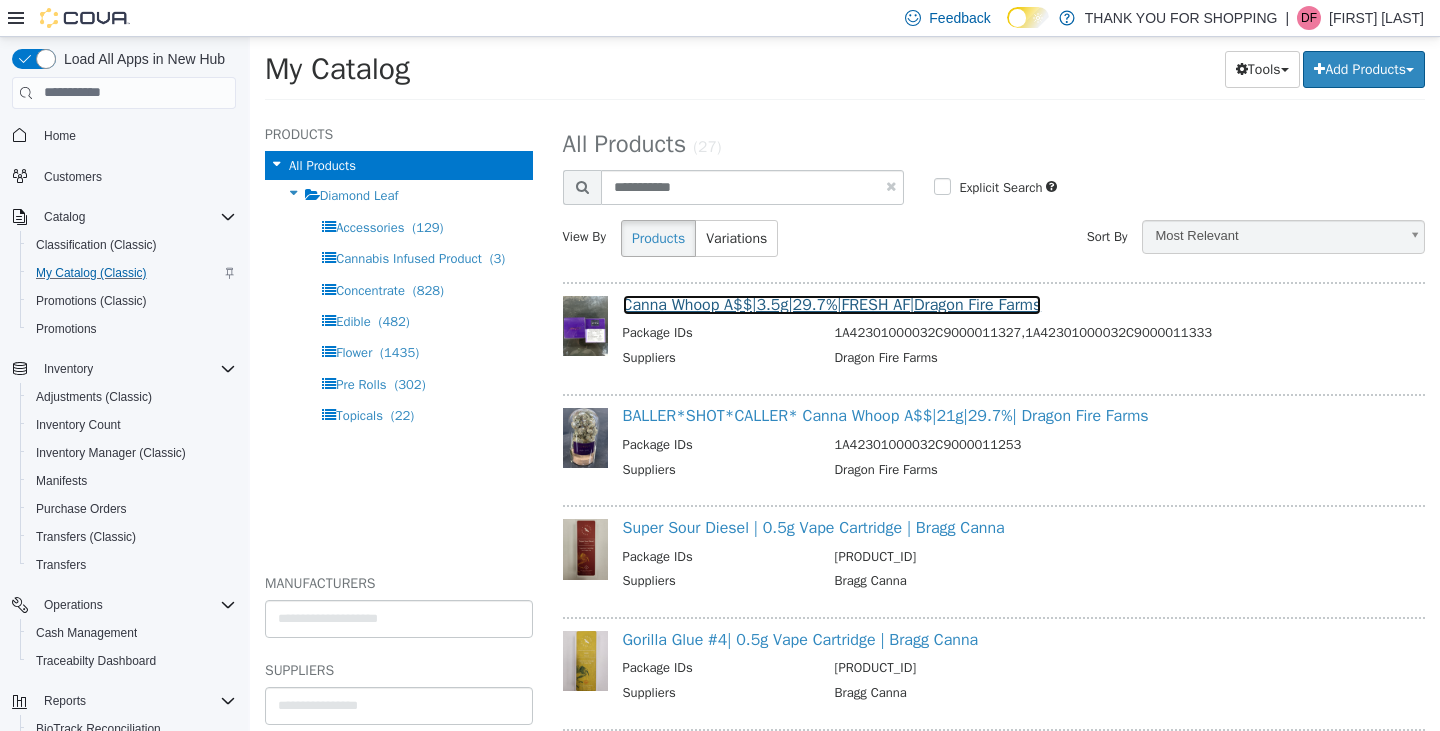 click on "Canna Whoop A$$|3.5g|29.7%|FRESH AF|Dragon Fire Farms" at bounding box center [832, 304] 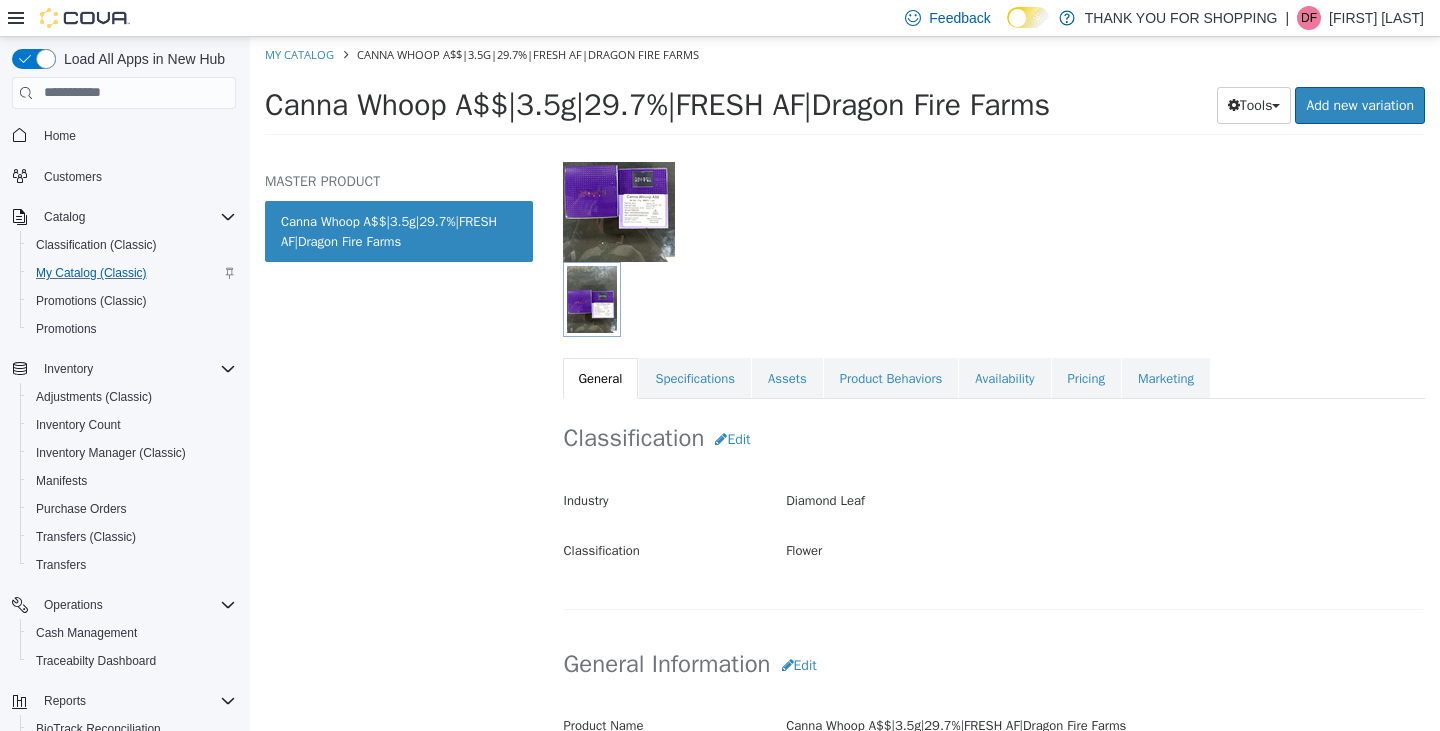 scroll, scrollTop: 0, scrollLeft: 0, axis: both 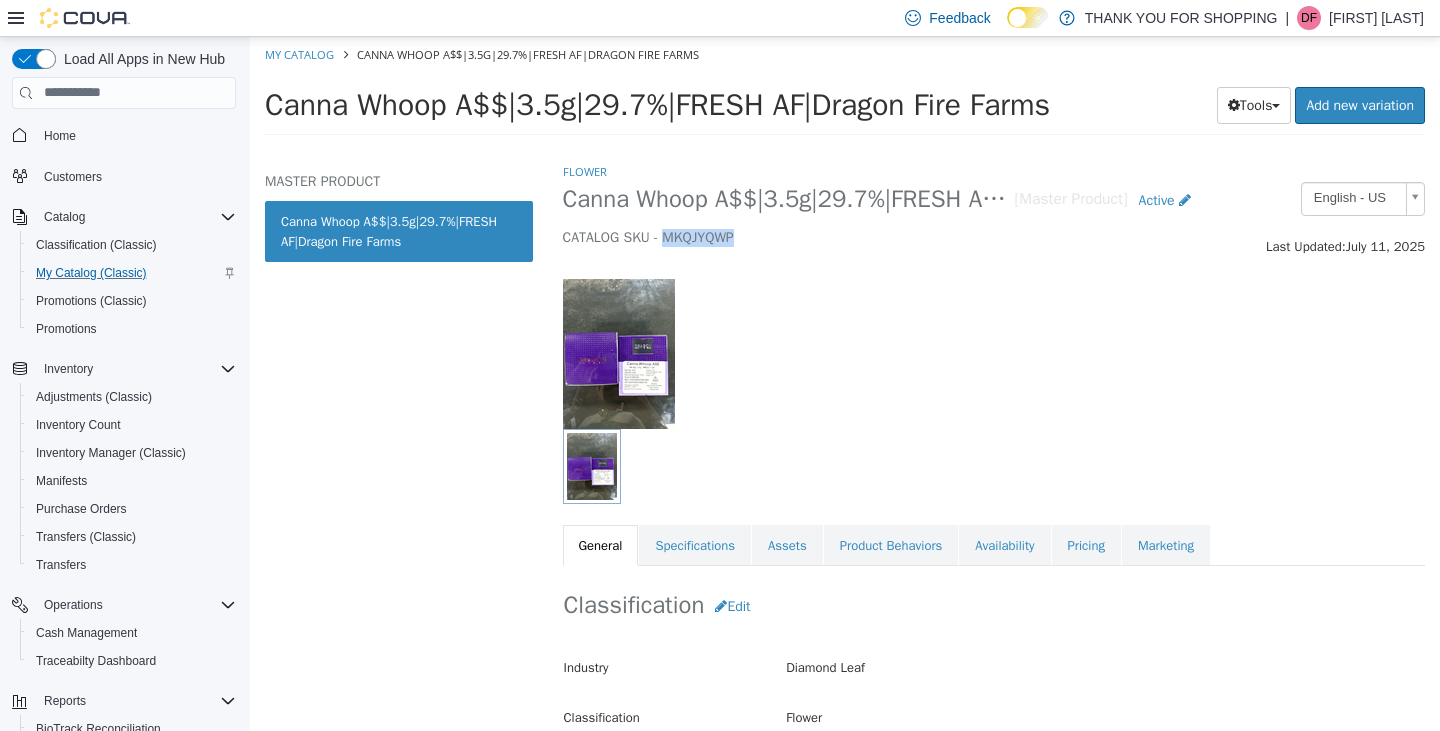 drag, startPoint x: 761, startPoint y: 244, endPoint x: 668, endPoint y: 237, distance: 93.26307 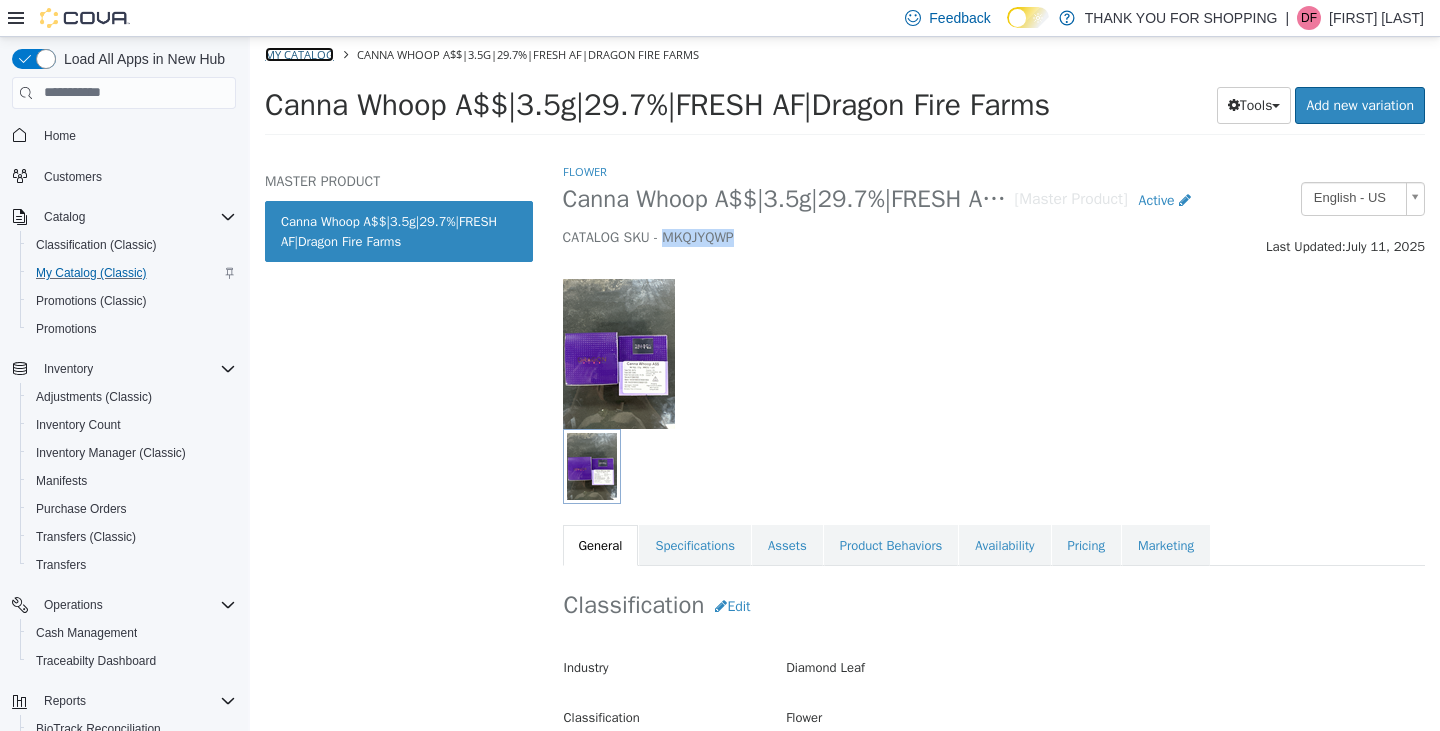 click on "My Catalog" at bounding box center [299, 53] 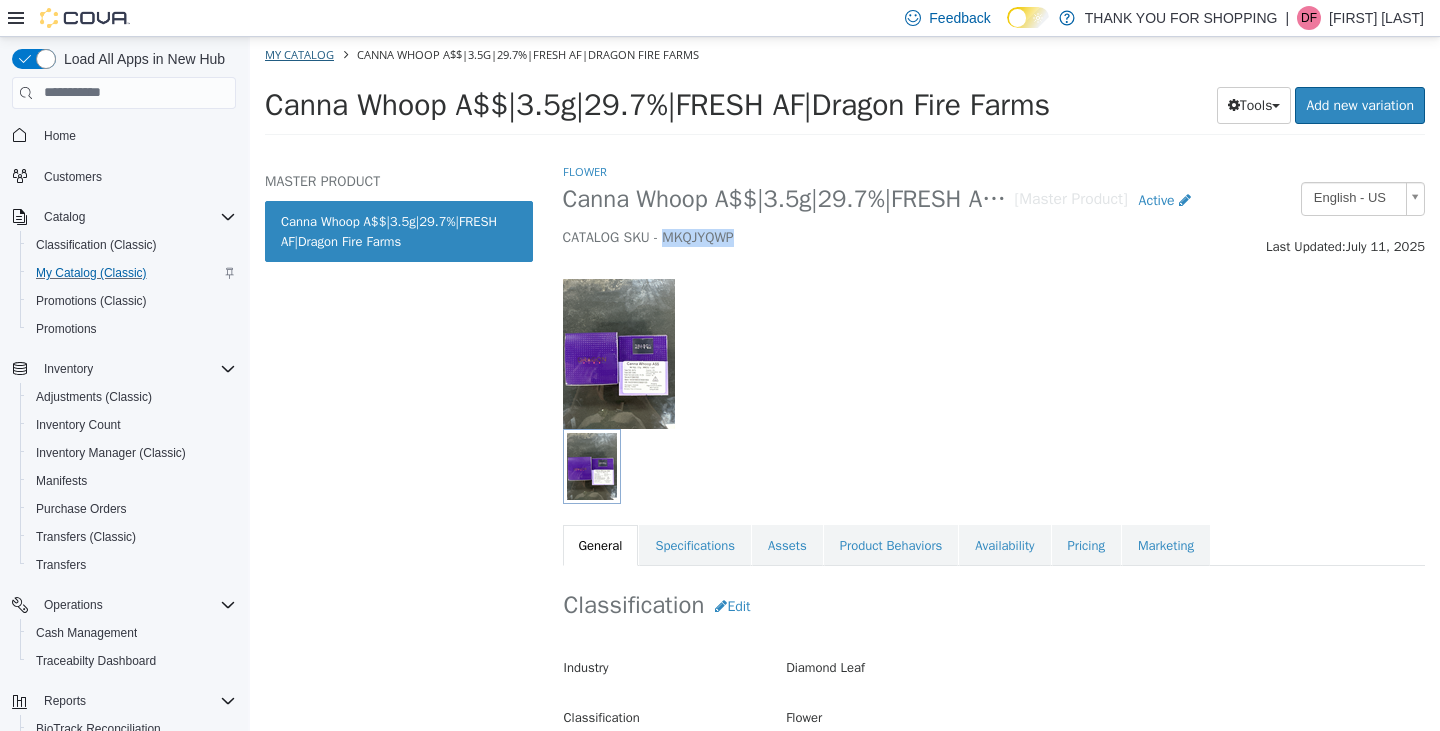 select on "**********" 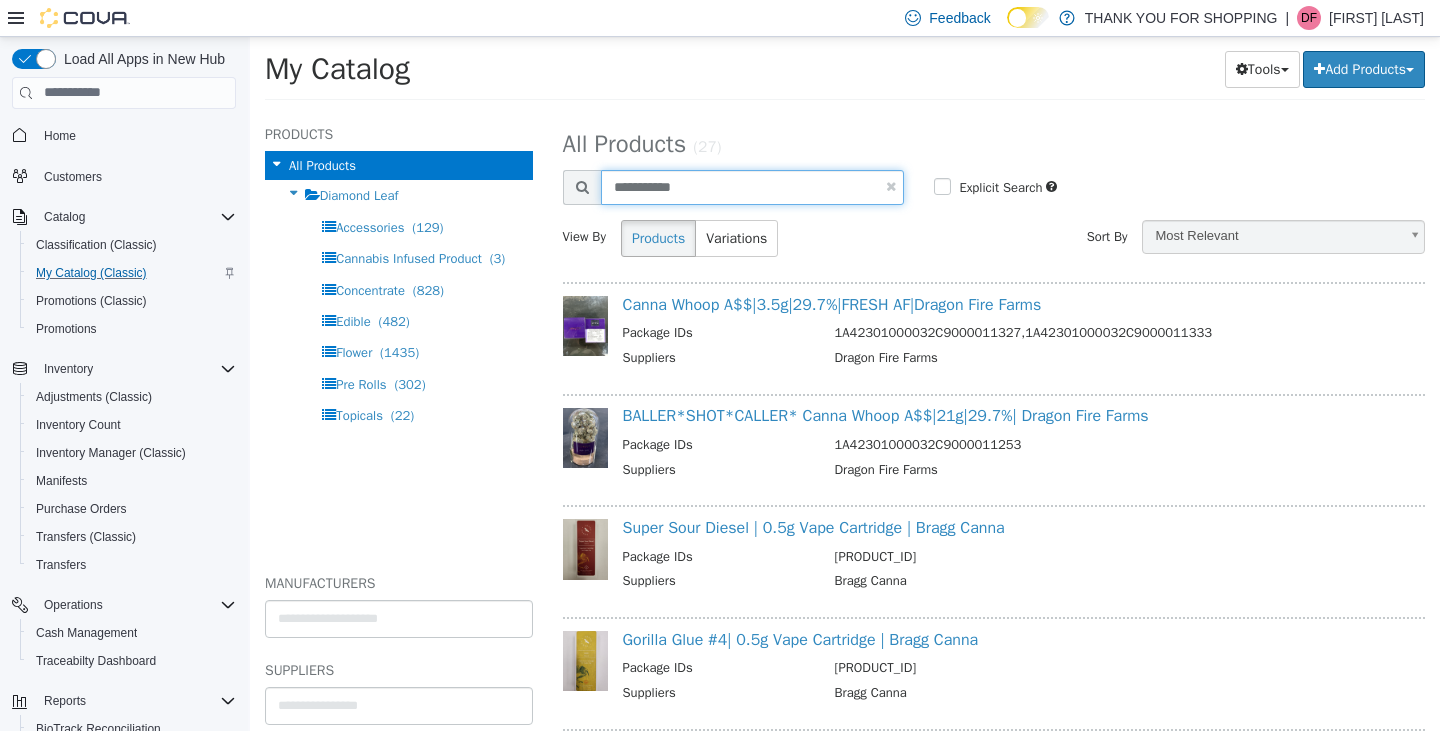 drag, startPoint x: 747, startPoint y: 189, endPoint x: 522, endPoint y: 170, distance: 225.8008 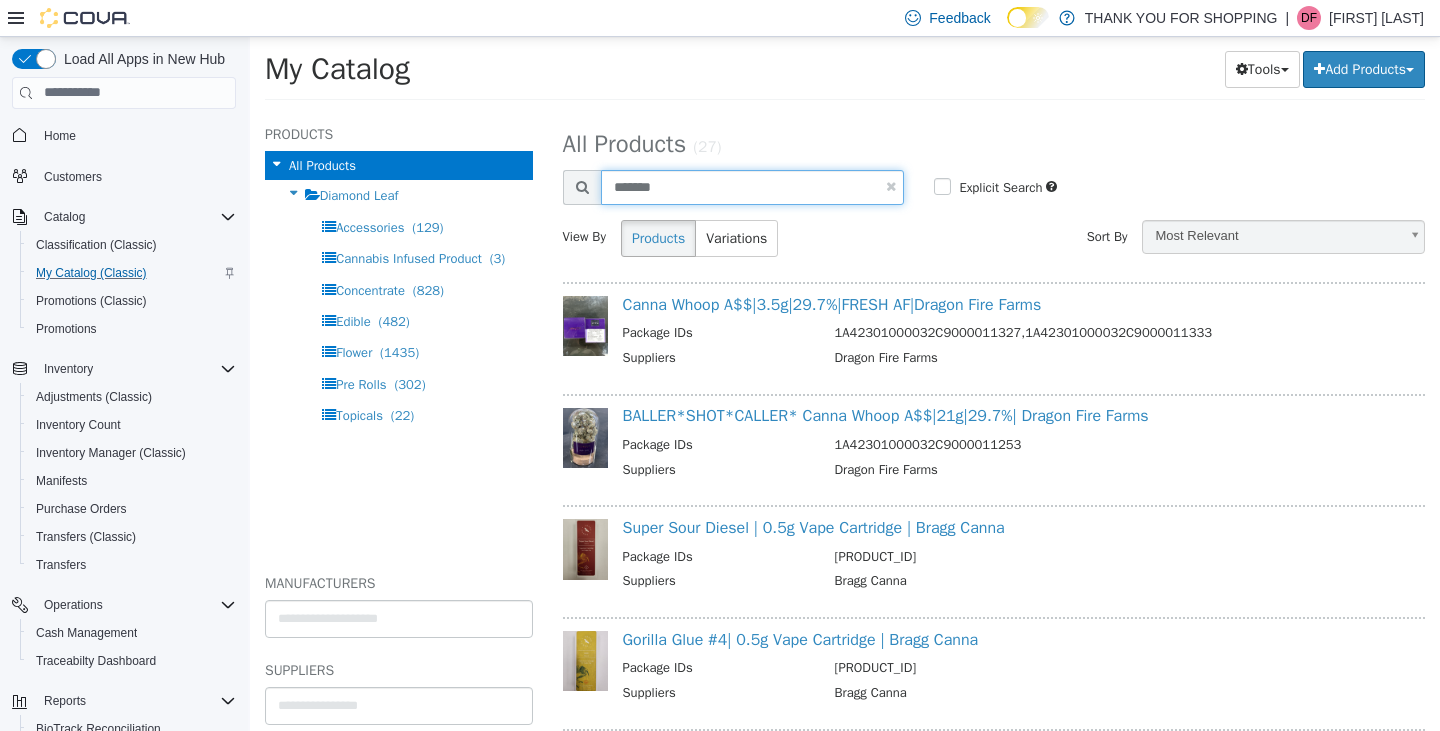 type on "*******" 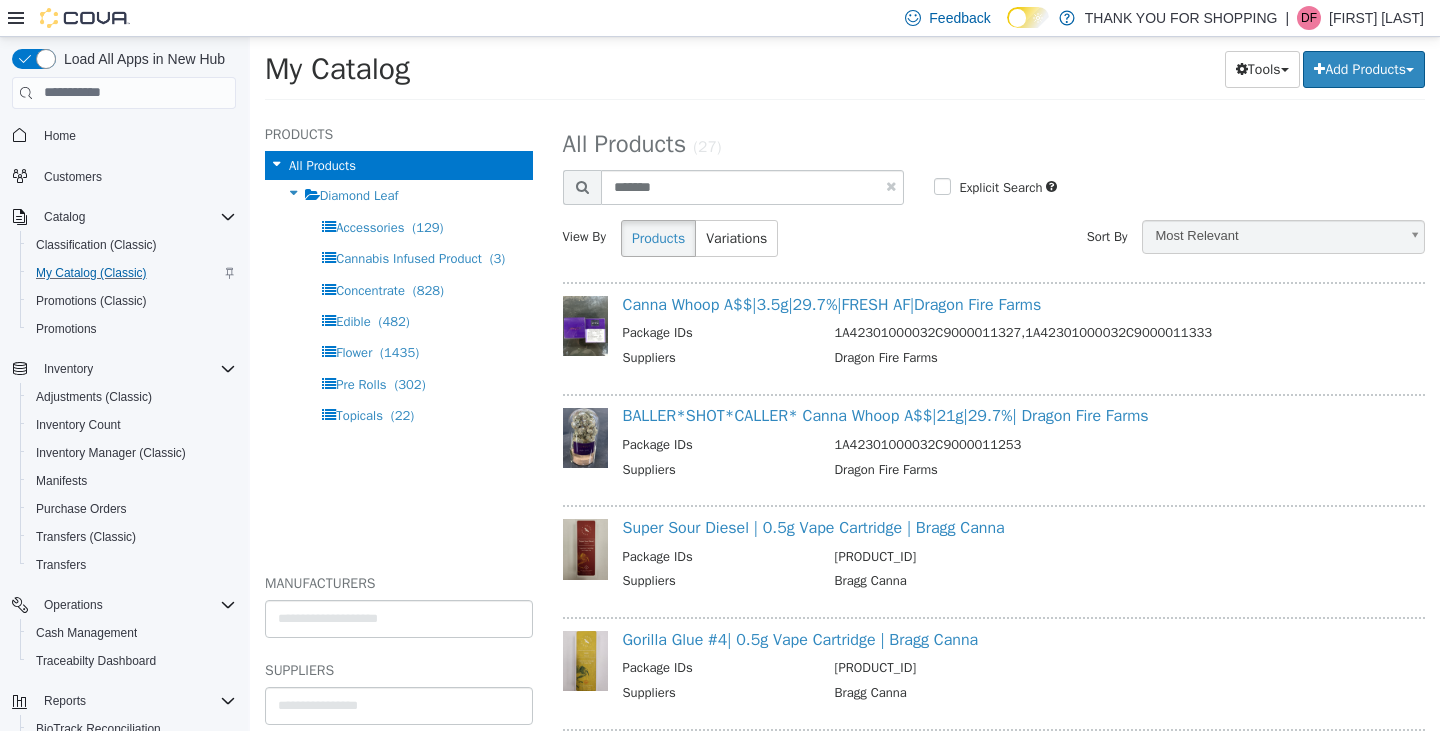select on "**********" 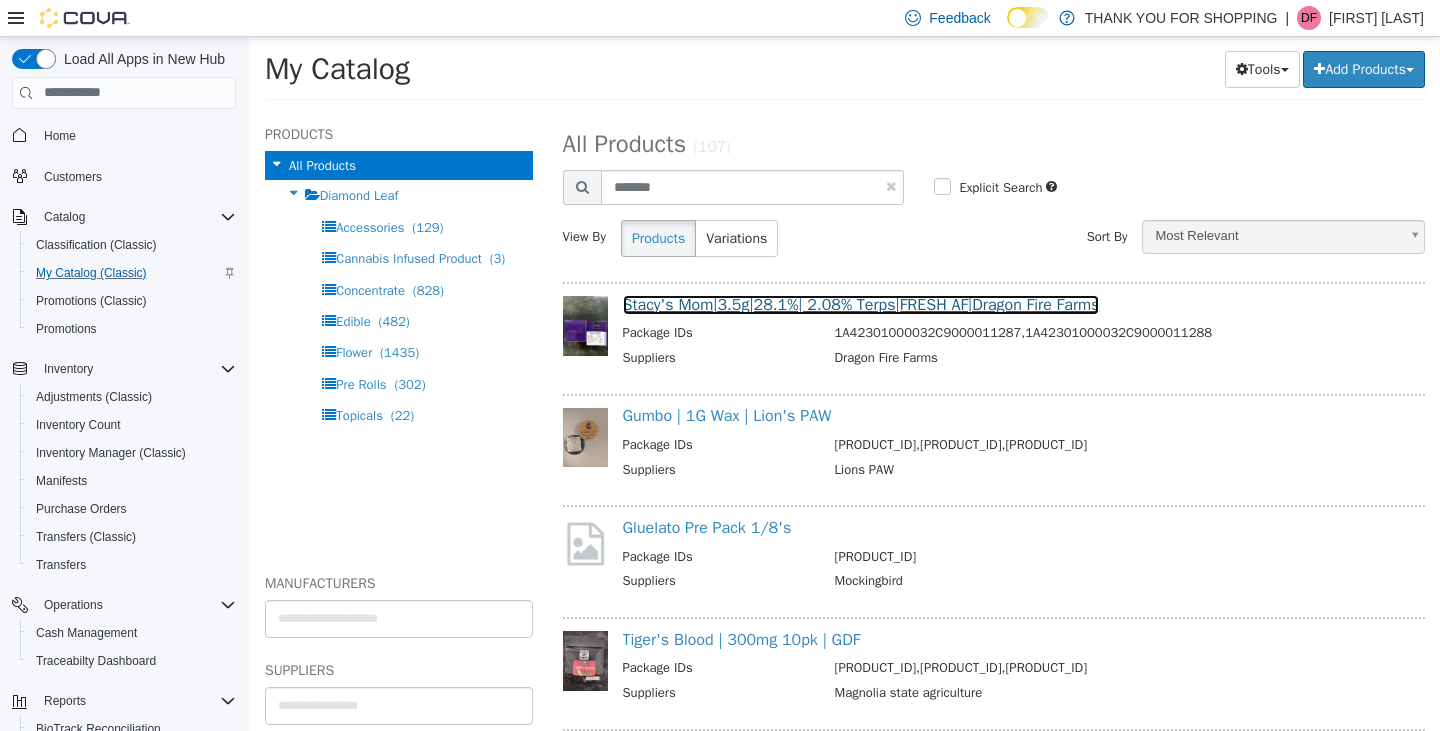 click on "Stacy's Mom|3.5g|28.1%| 2.08% Terps|FRESH AF|Dragon Fire Farms" at bounding box center (861, 304) 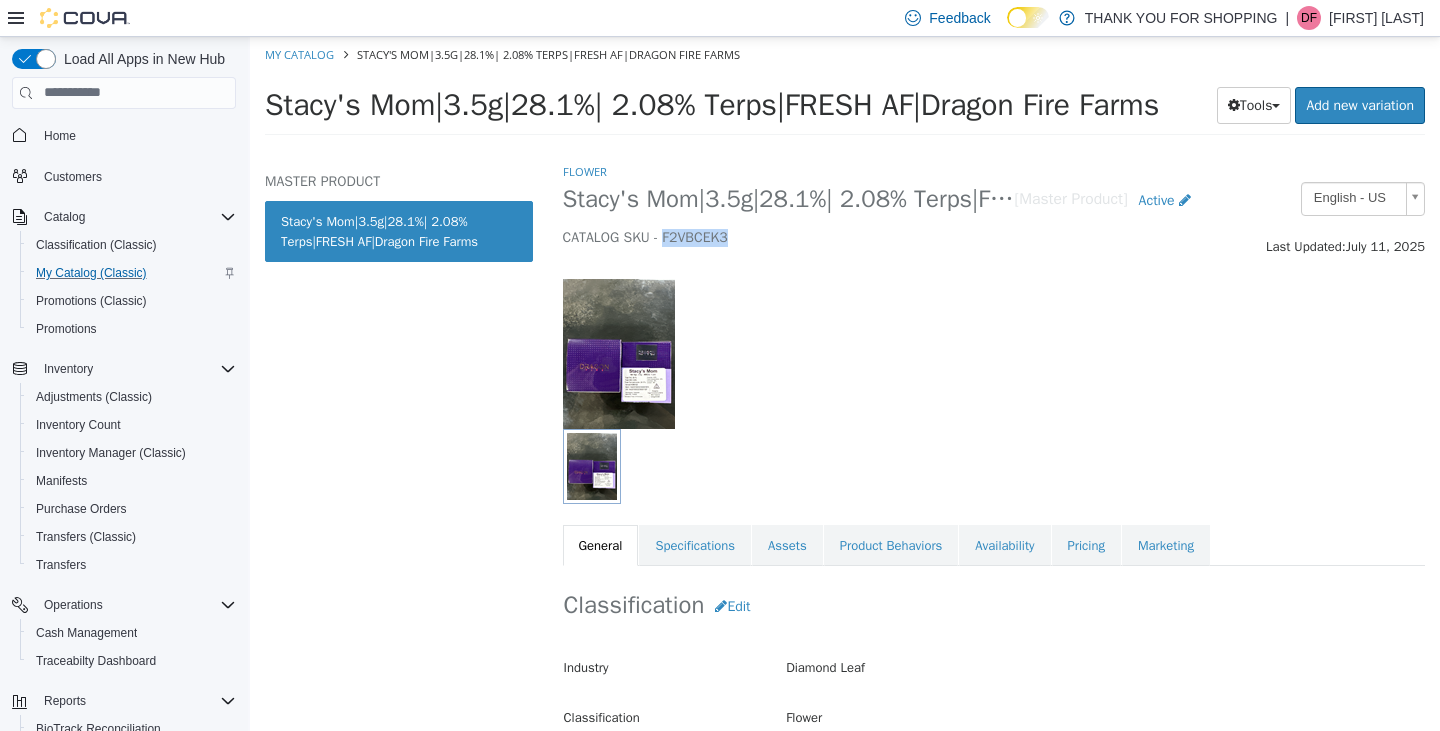 drag, startPoint x: 743, startPoint y: 239, endPoint x: 667, endPoint y: 241, distance: 76.02631 